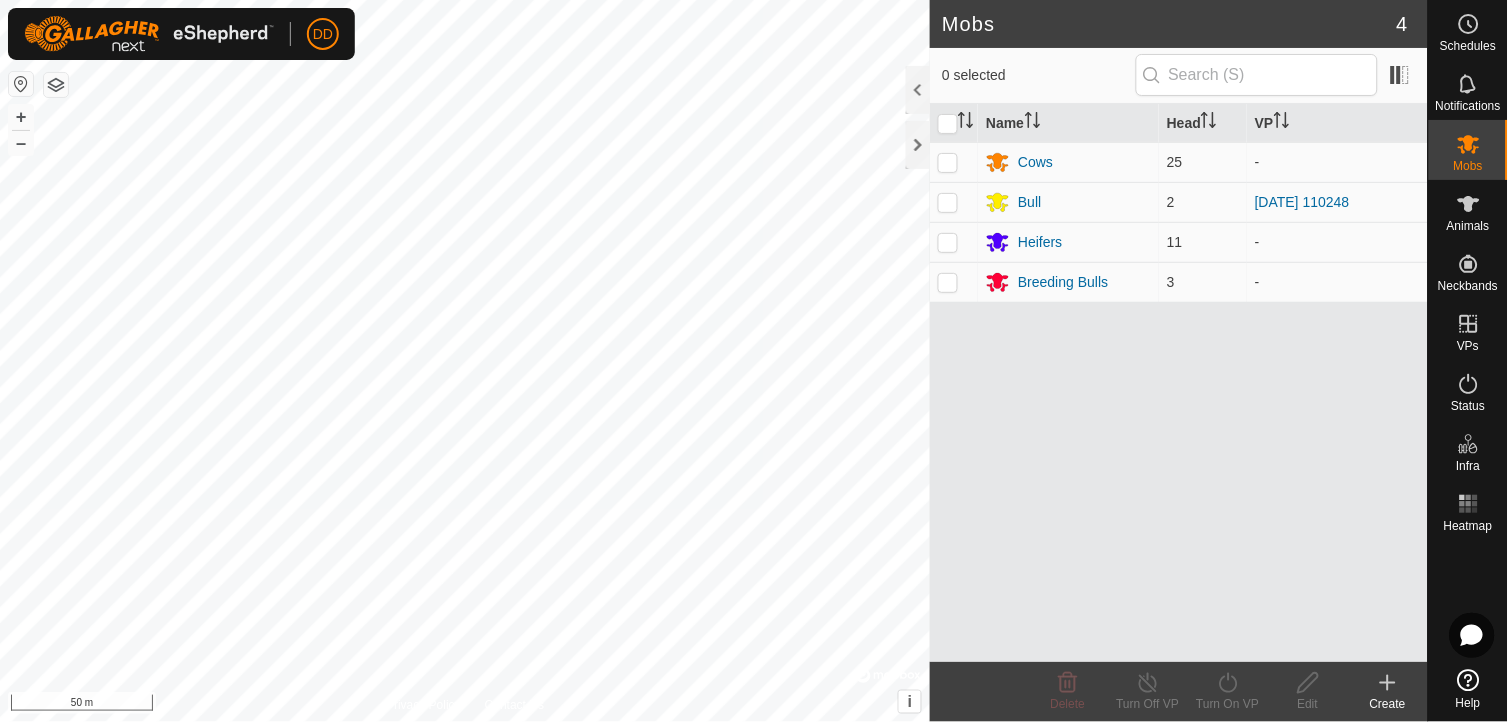 scroll, scrollTop: 0, scrollLeft: 0, axis: both 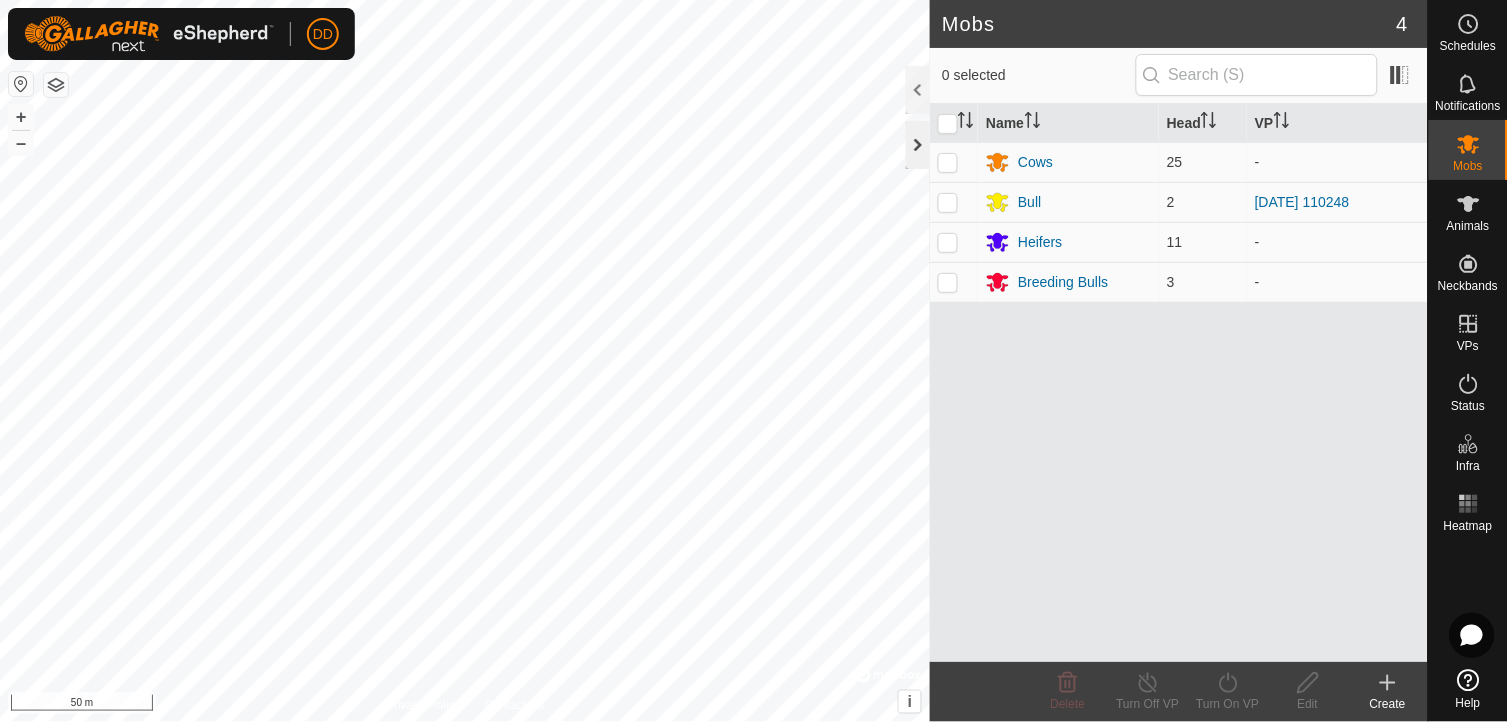 click 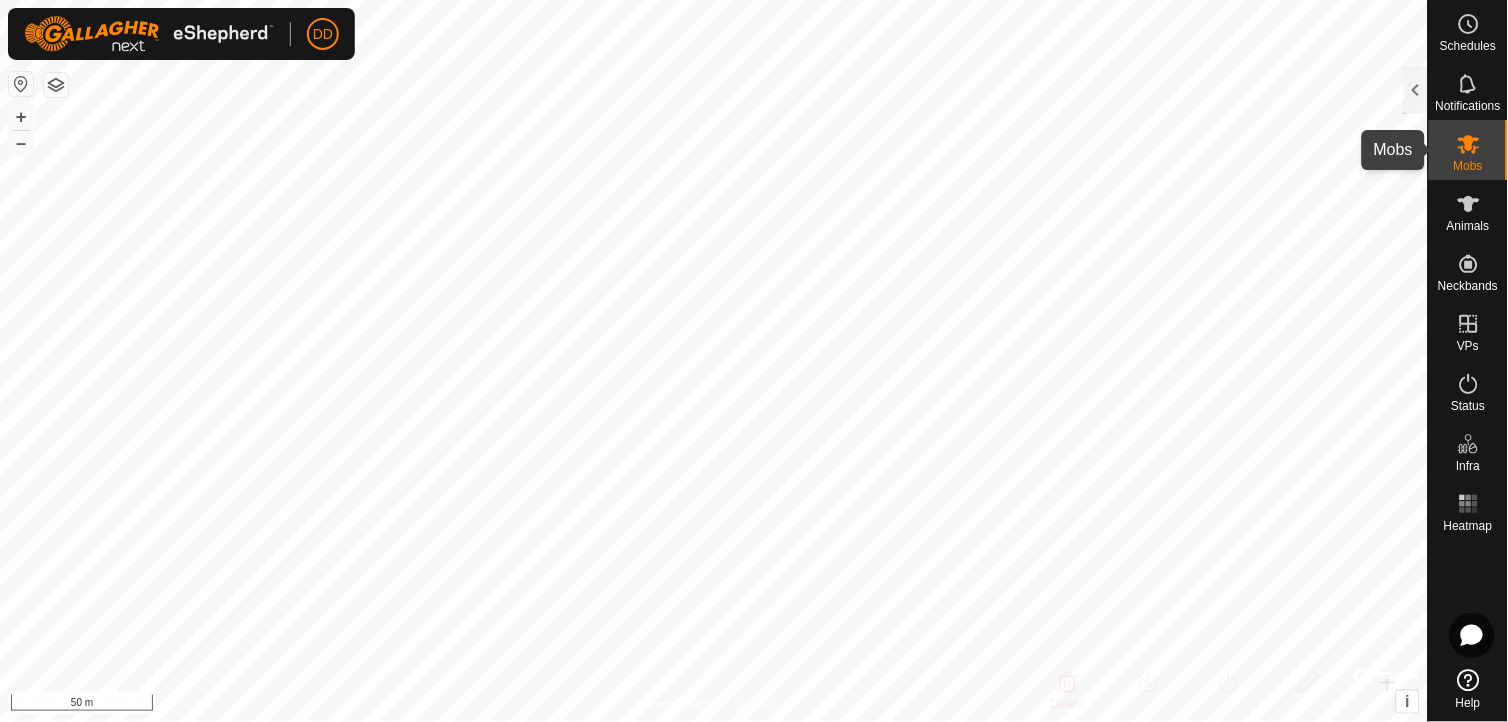 click 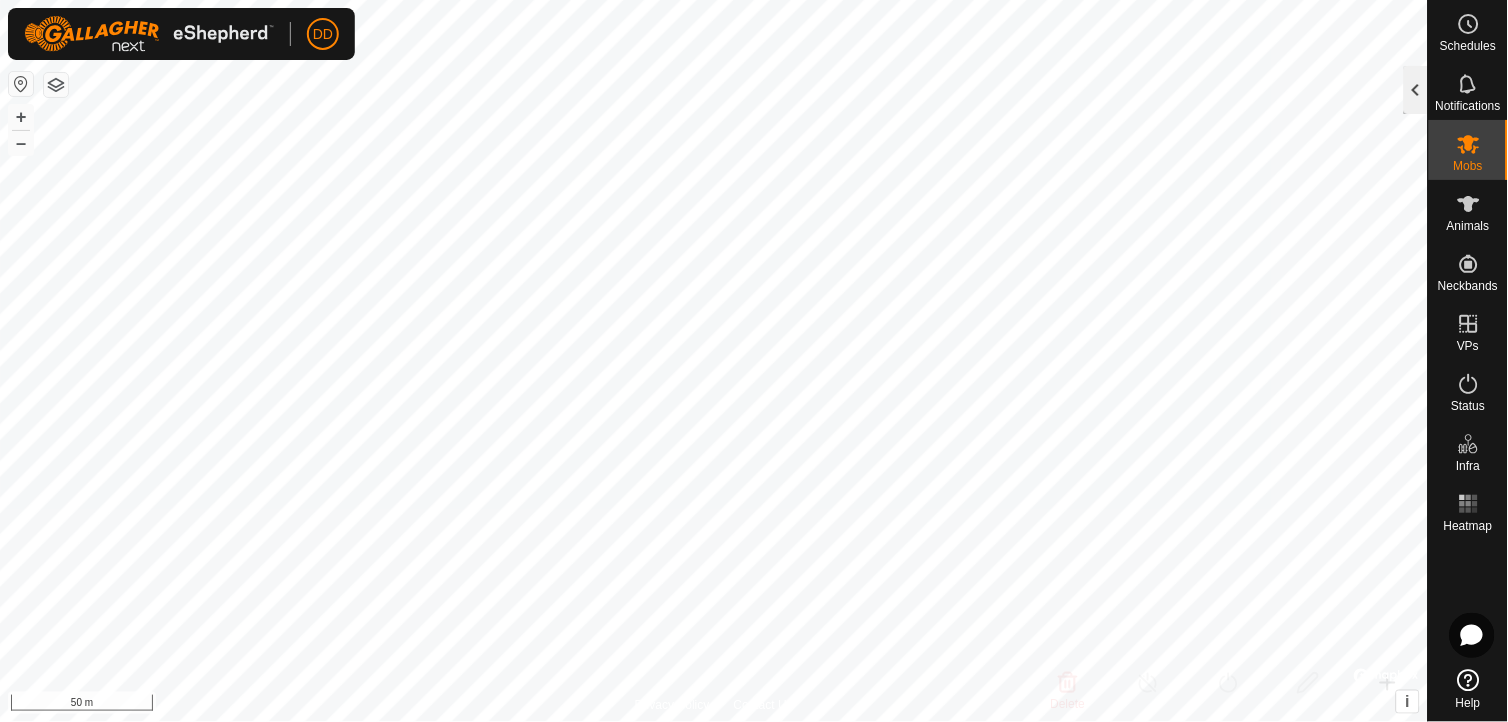 click 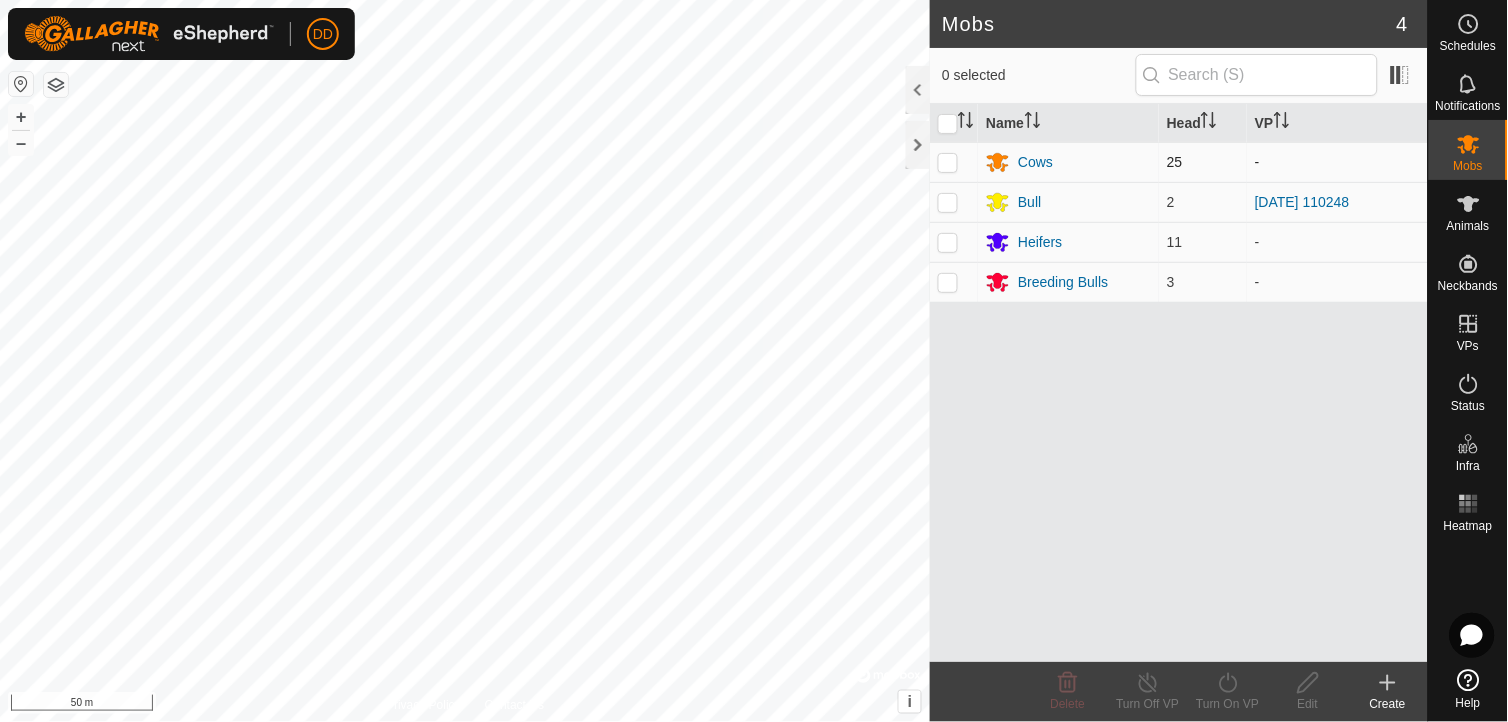 click at bounding box center (948, 162) 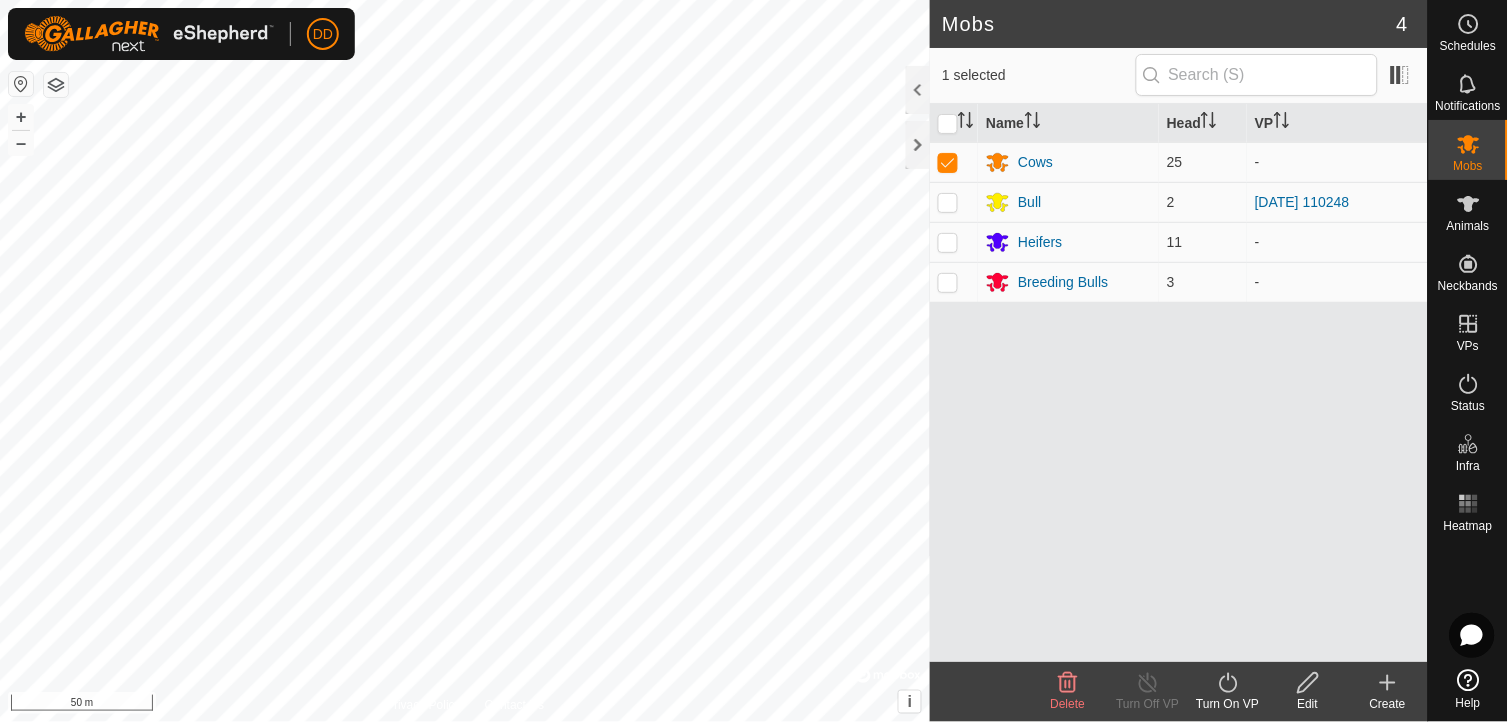 click 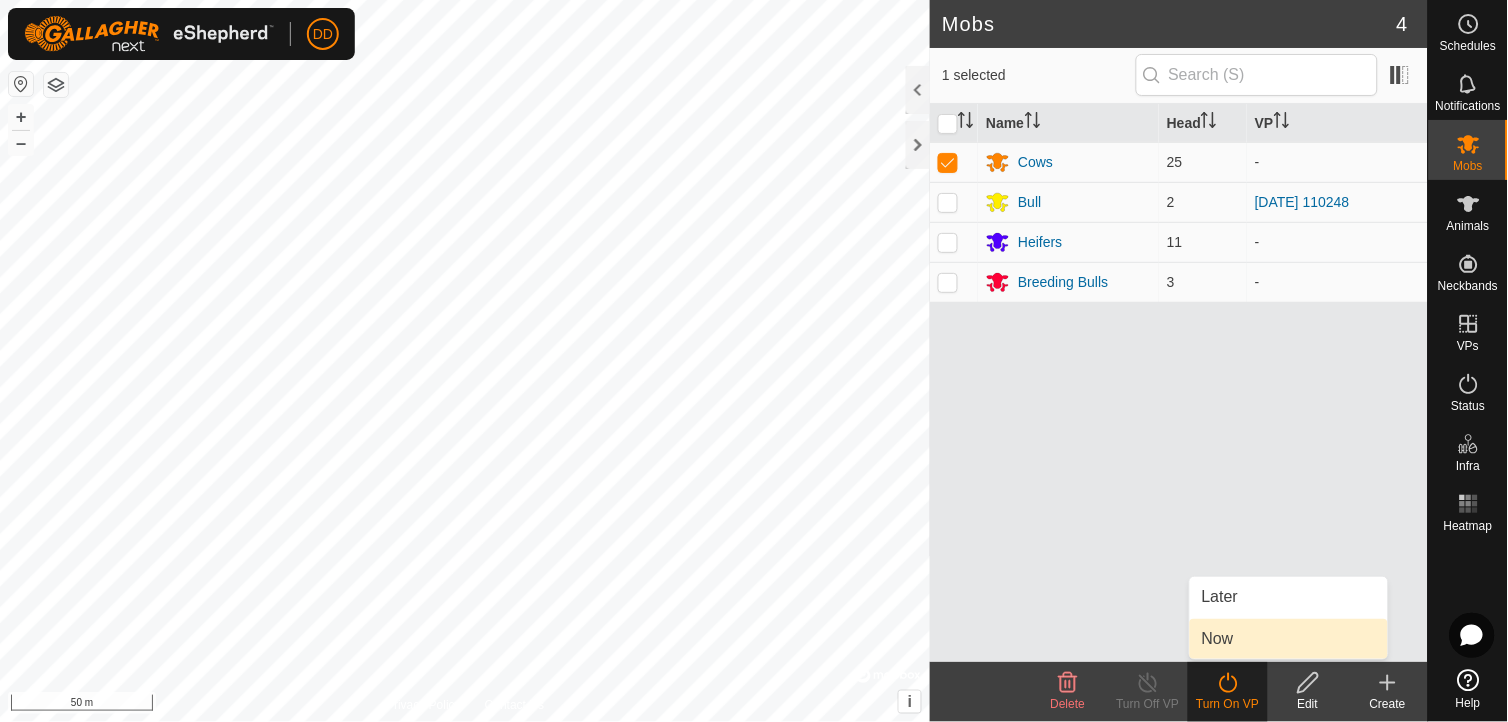 click on "Now" at bounding box center (1289, 639) 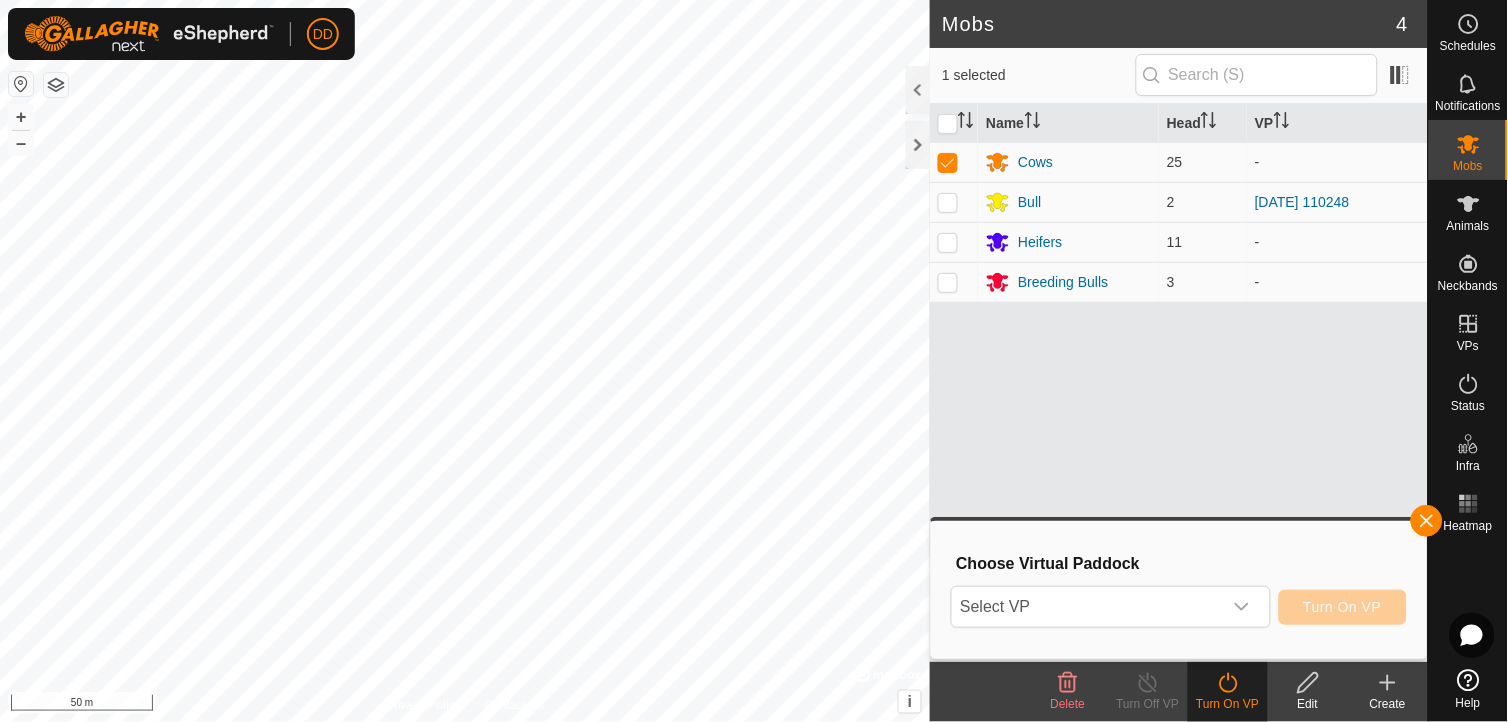 click on "DD Schedules Notifications Mobs Animals Neckbands VPs Status Infra Heatmap Help Mobs 4  1 selected   Name   Head   VP  Cows 25  -  Bull 2 [DATE] 110248 Heifers 11  -  Breeding Bulls 3  -  Delete  Turn Off VP   Turn On VP   Edit   Create  Privacy Policy Contact Us + – ⇧ i ©  Mapbox , ©  OpenStreetMap ,  Improve this map 50 m
Choose Virtual Paddock Select VP Turn On VP" at bounding box center [754, 361] 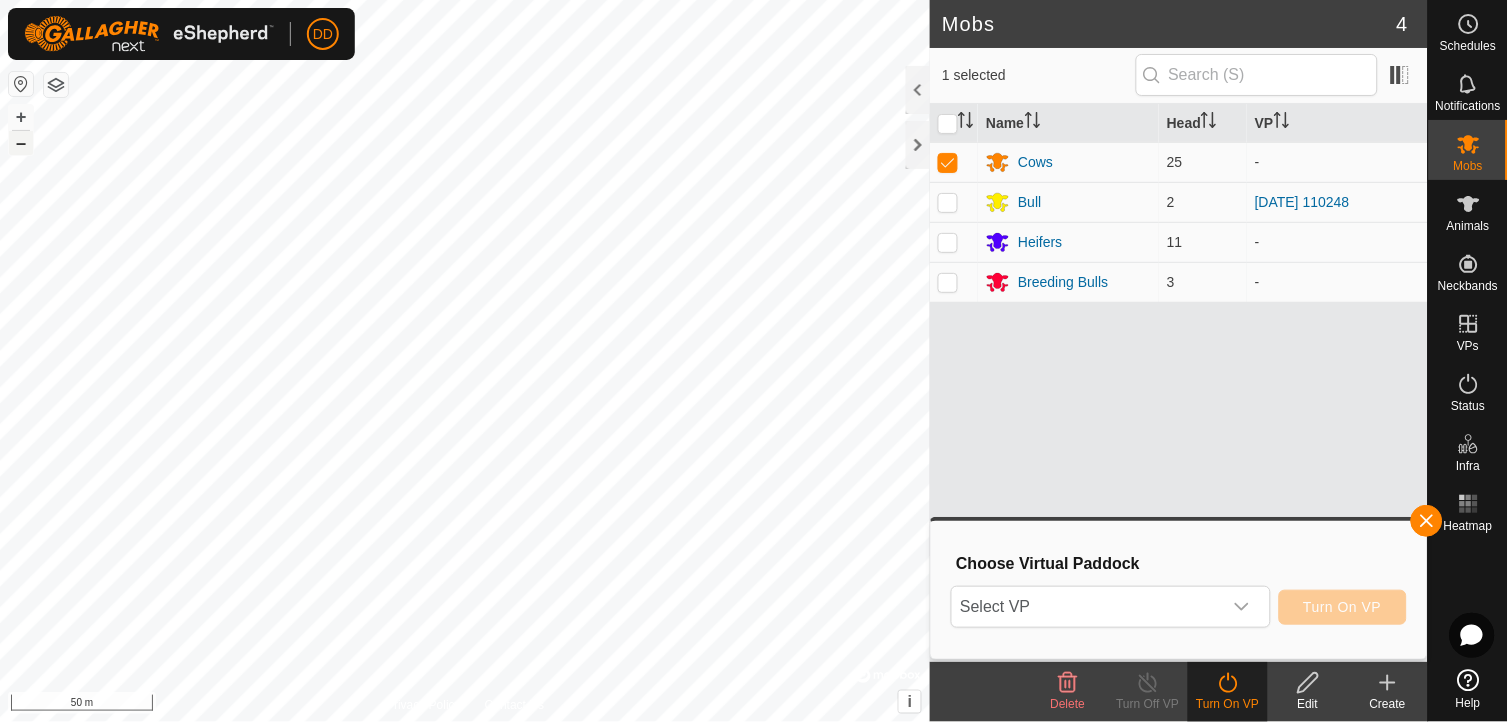click on "–" at bounding box center [21, 143] 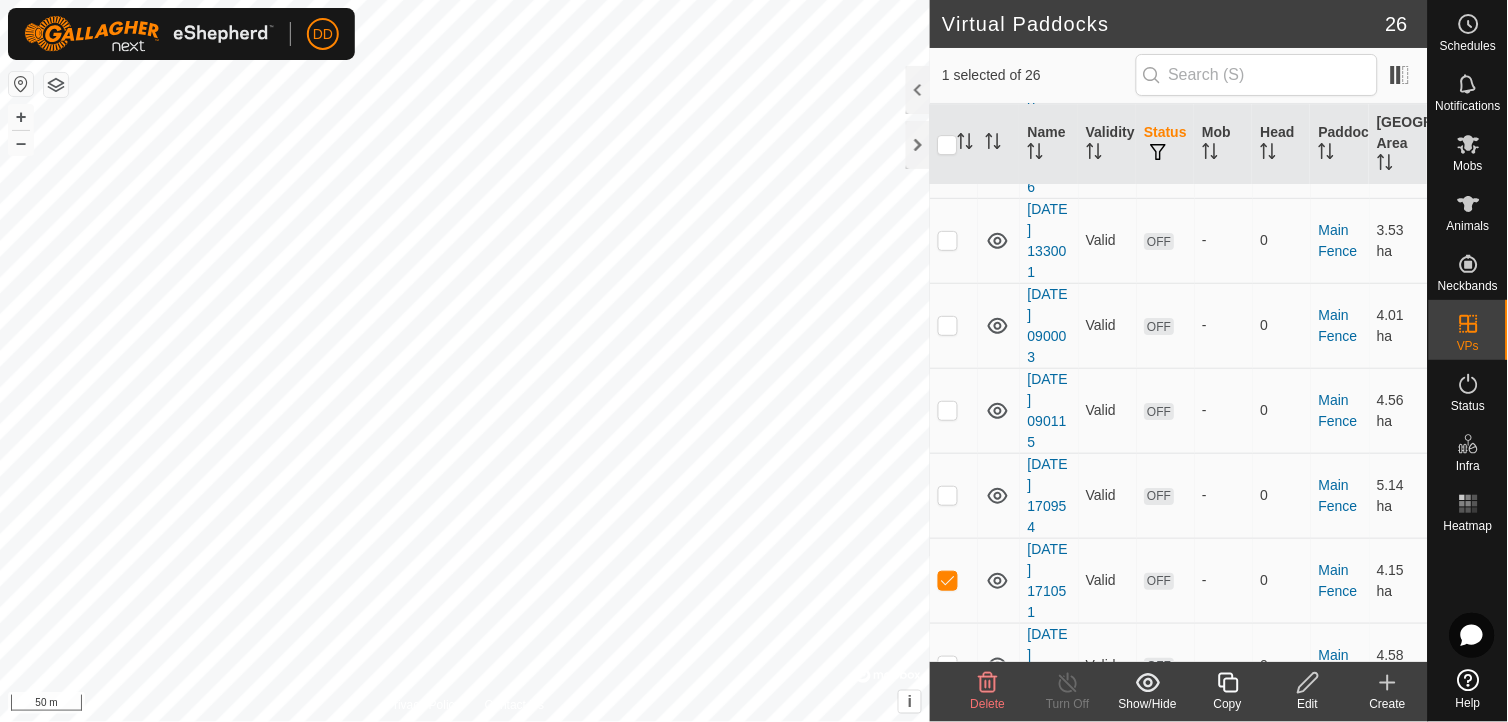 scroll, scrollTop: 1936, scrollLeft: 0, axis: vertical 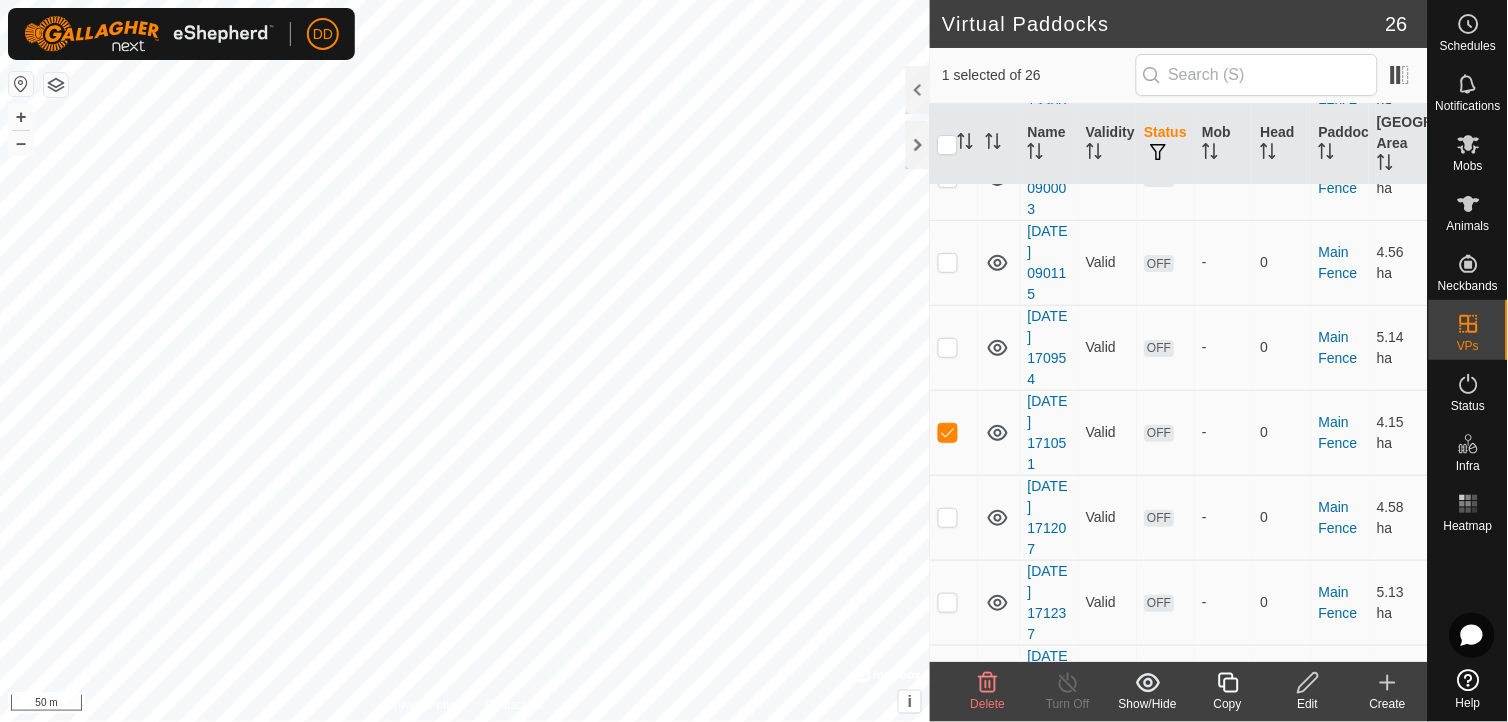 click on "Valid" at bounding box center (1108, 432) 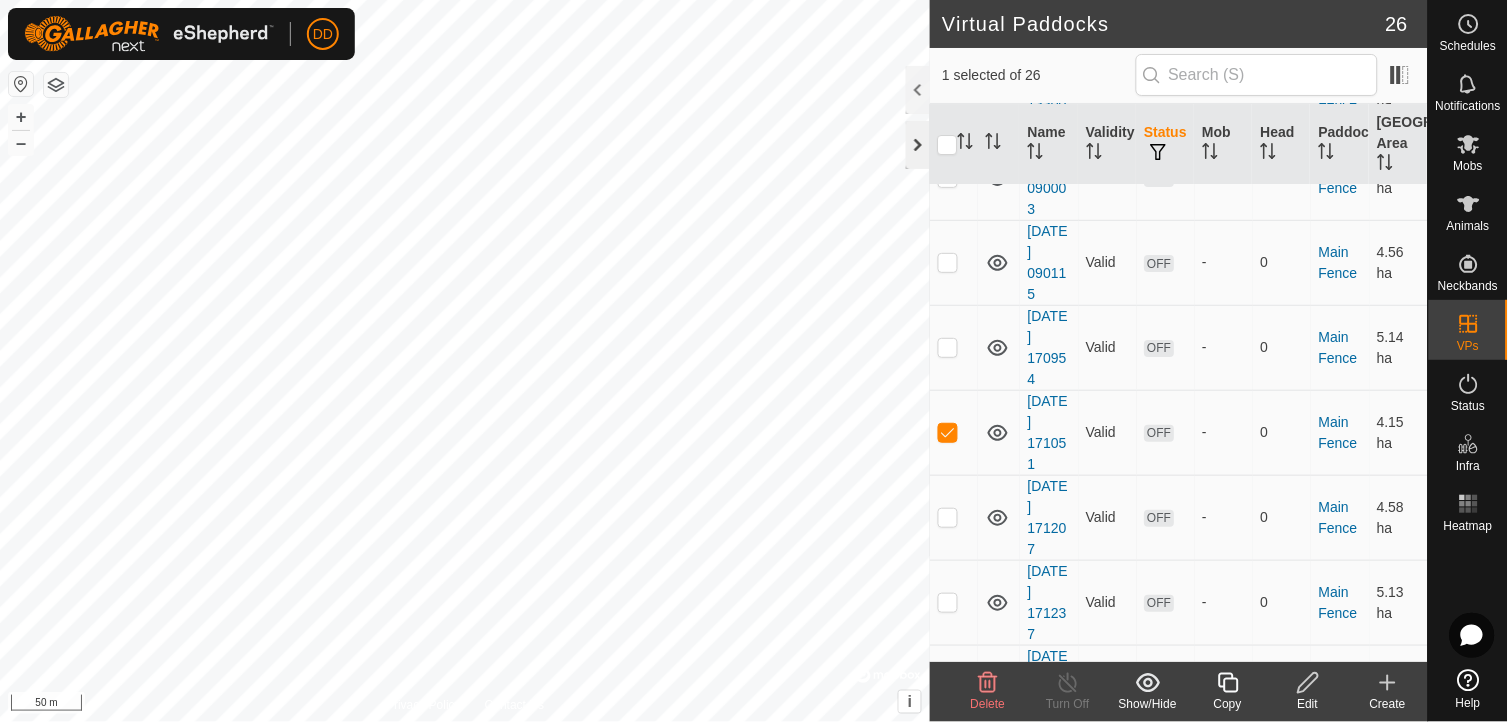 click 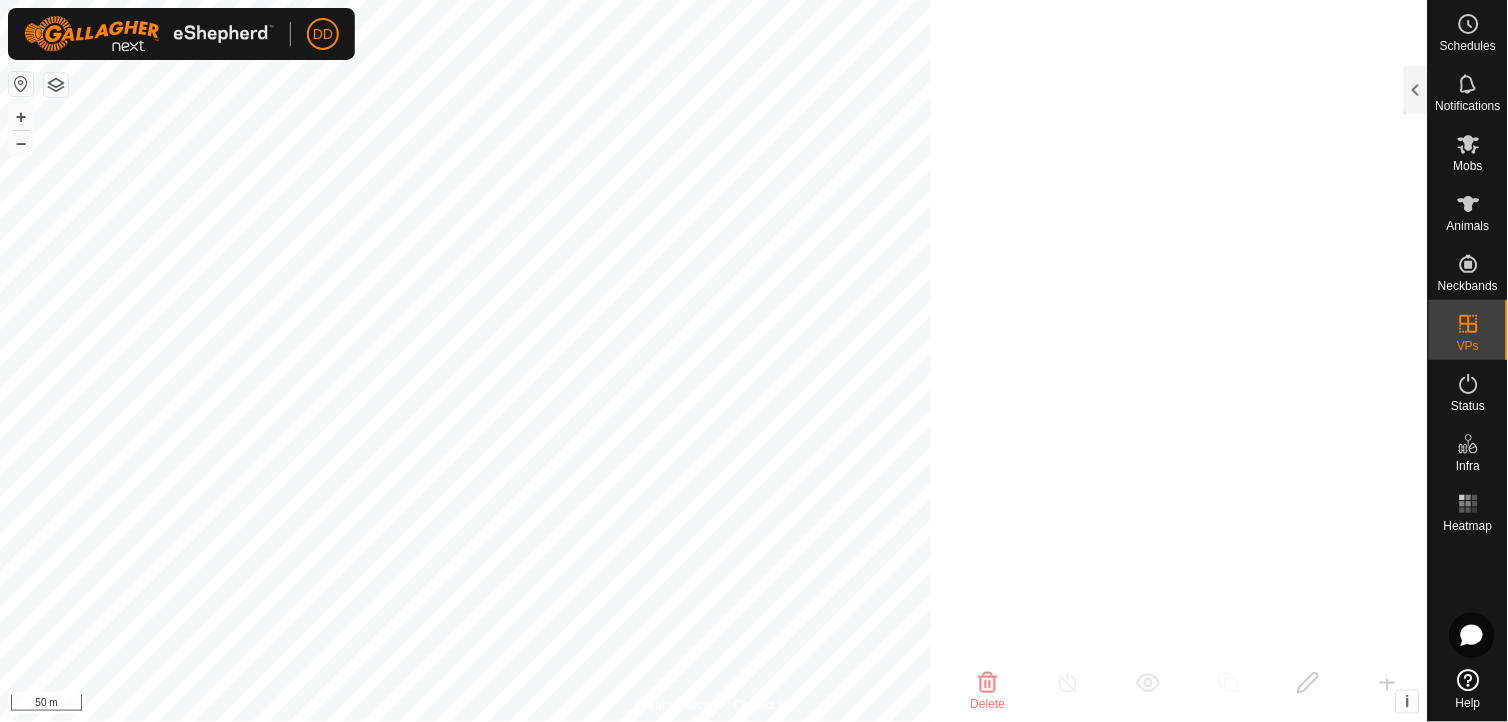 scroll, scrollTop: 6818, scrollLeft: 0, axis: vertical 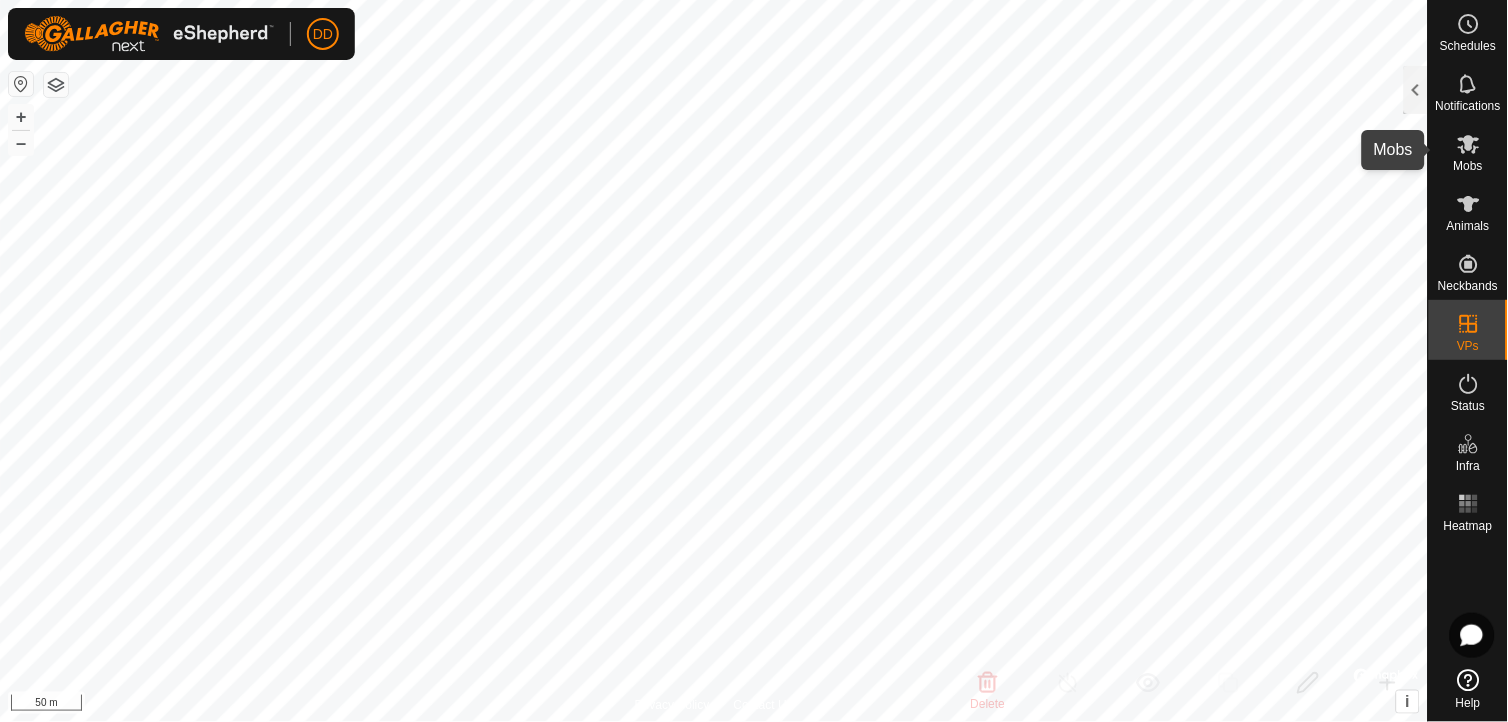 click on "Mobs" at bounding box center [1468, 166] 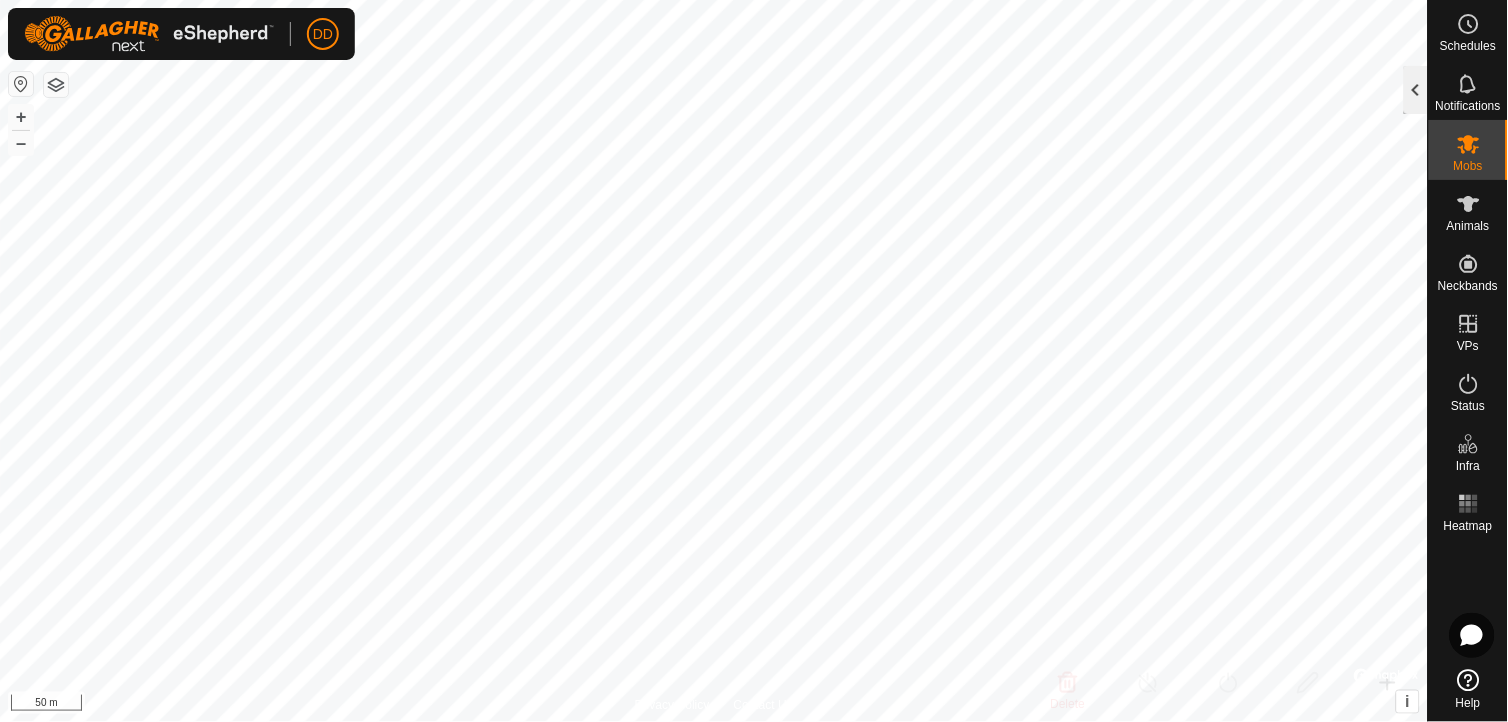 click 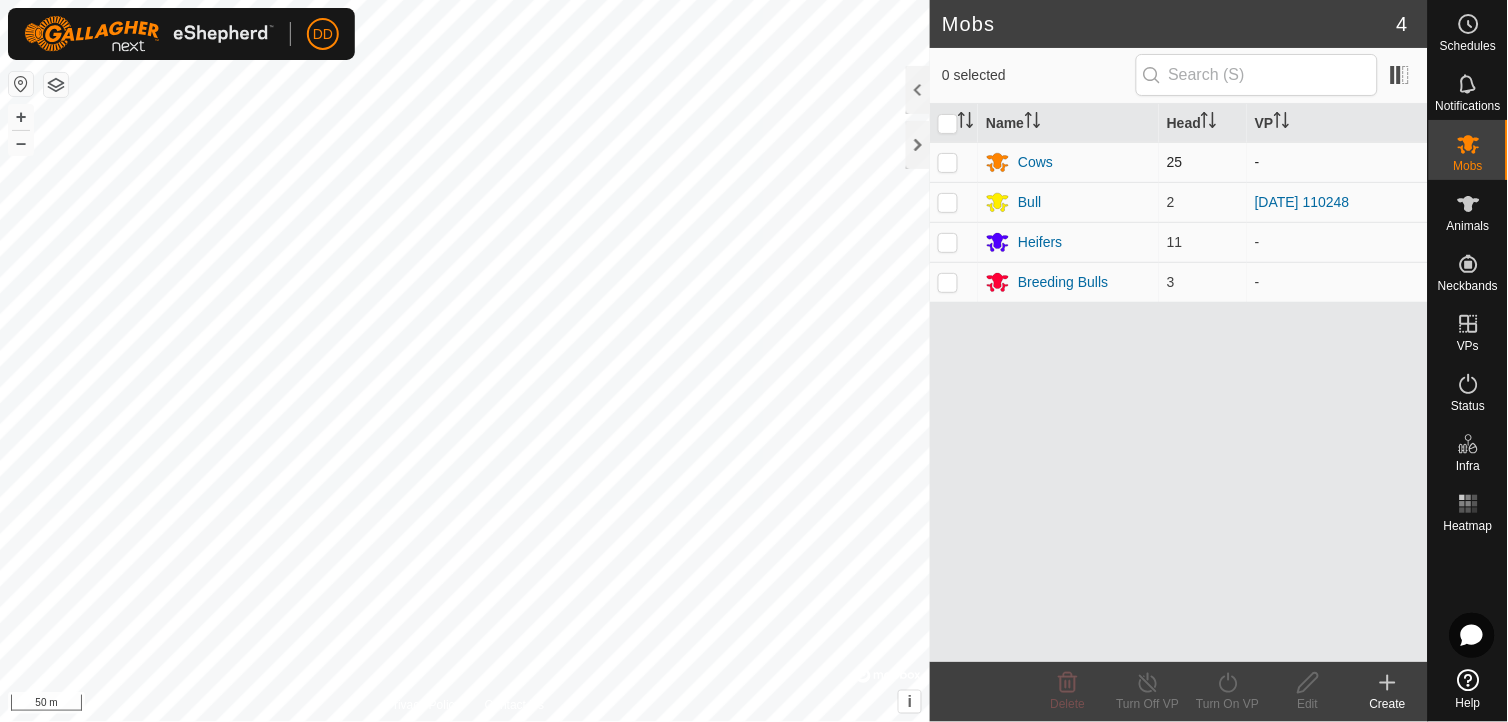 click at bounding box center (948, 162) 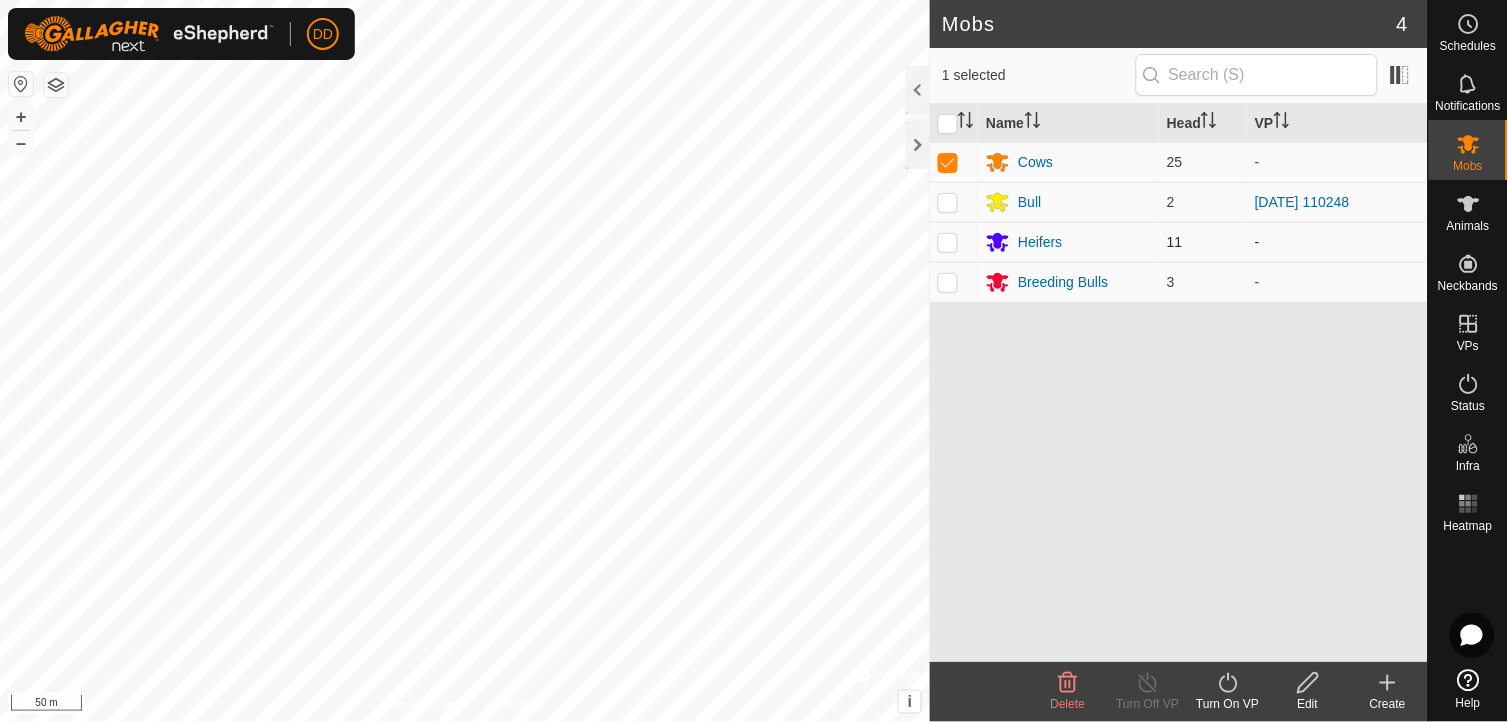 click at bounding box center (948, 242) 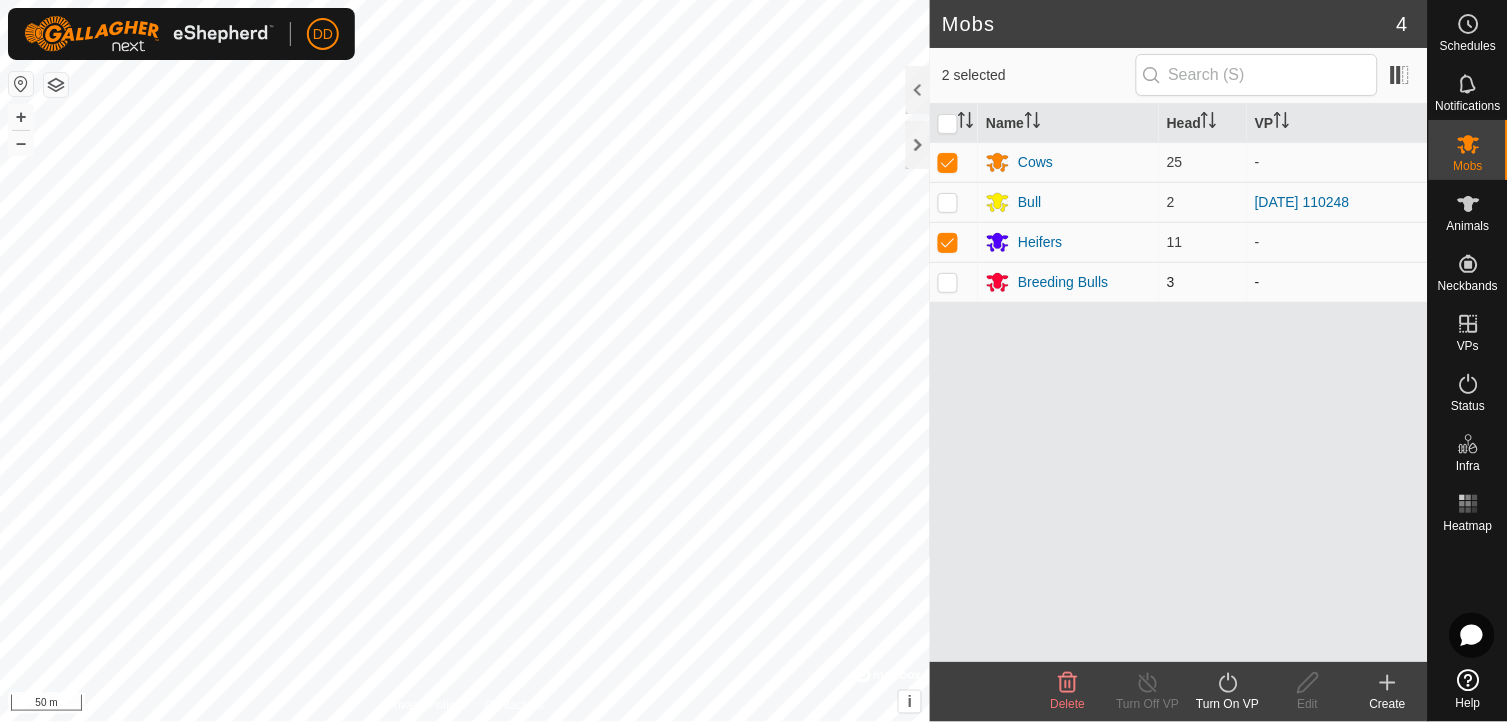 click at bounding box center [948, 282] 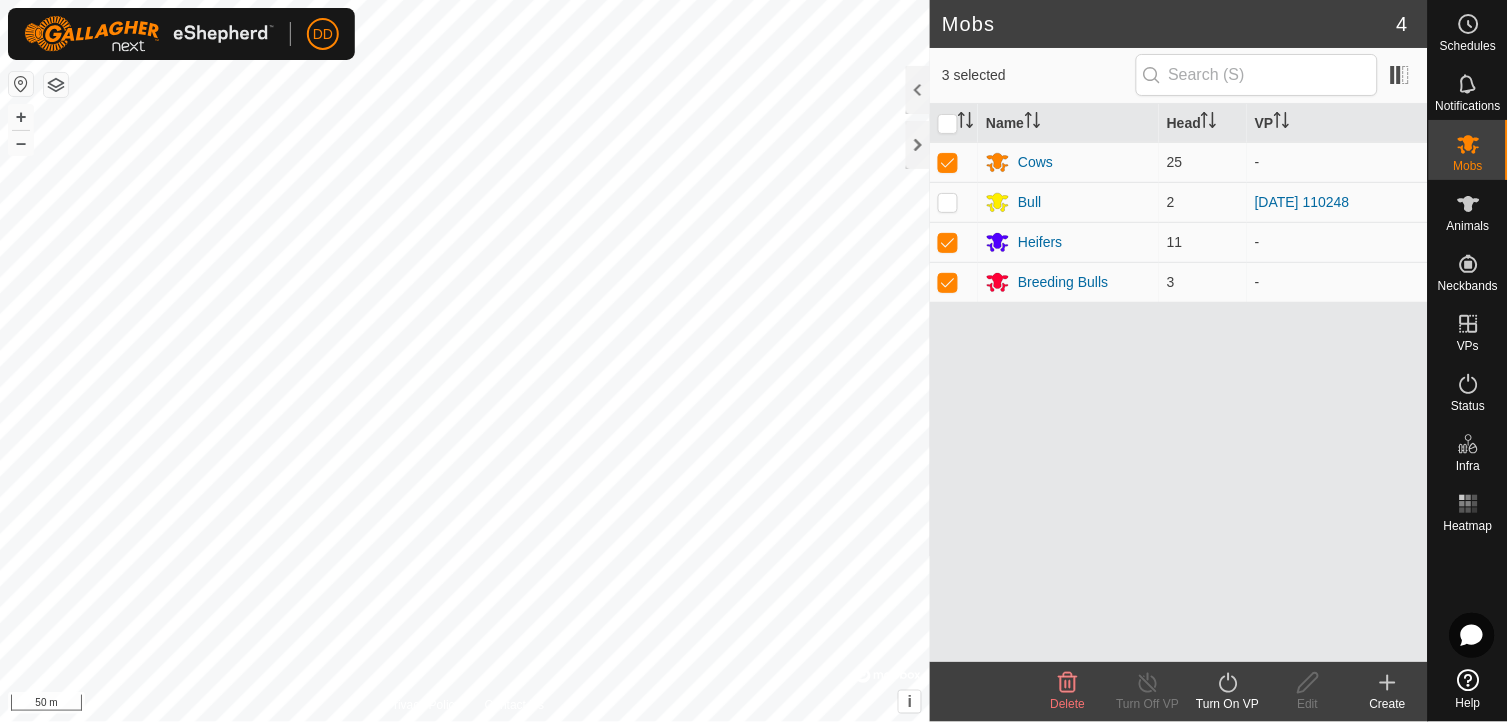 click 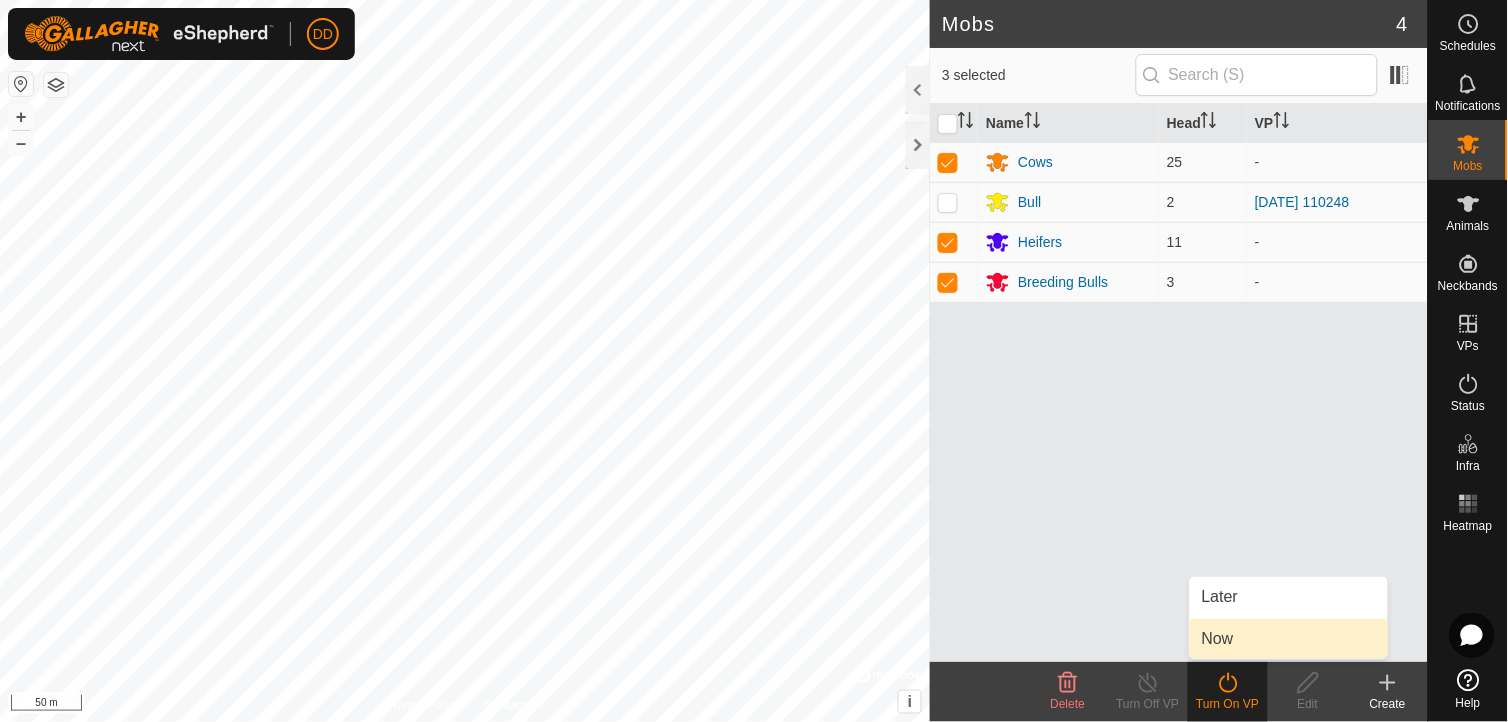 click on "Now" at bounding box center [1289, 639] 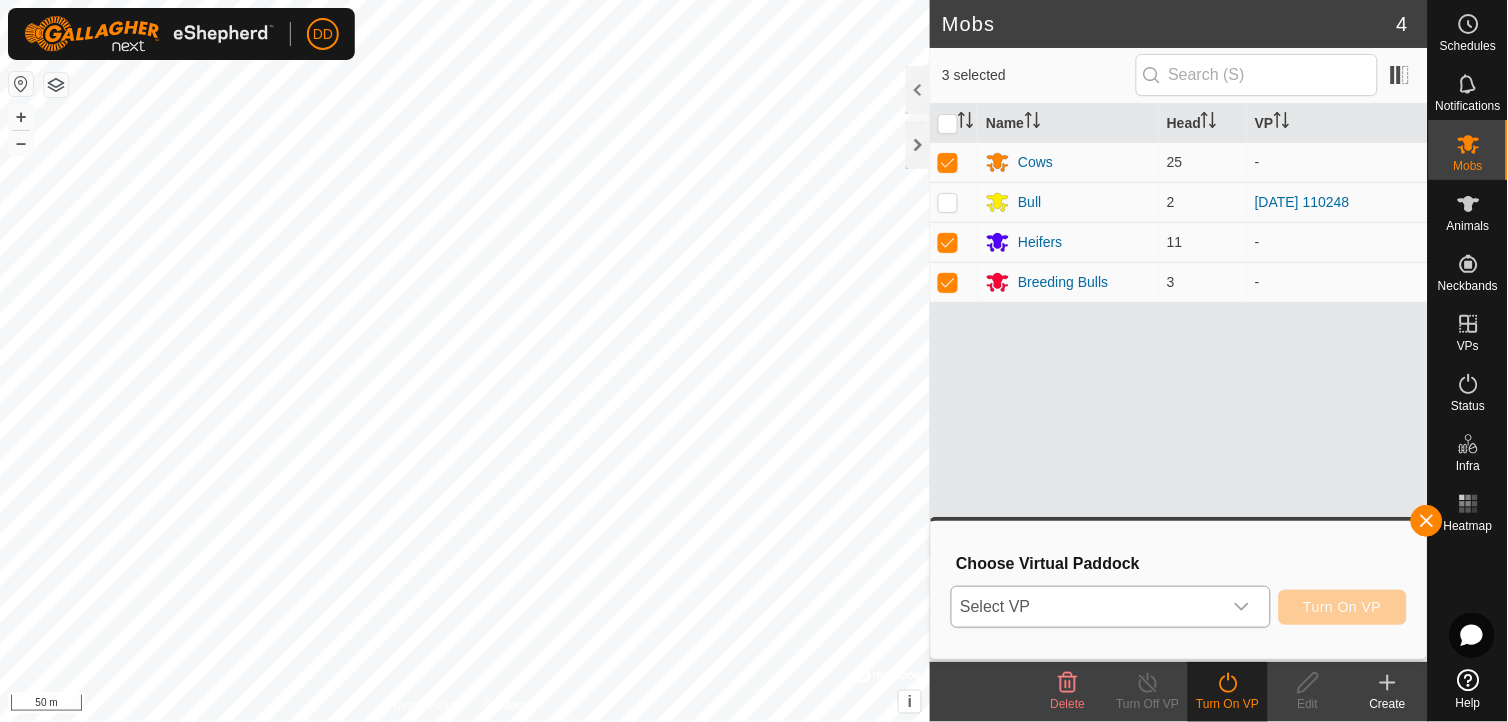click 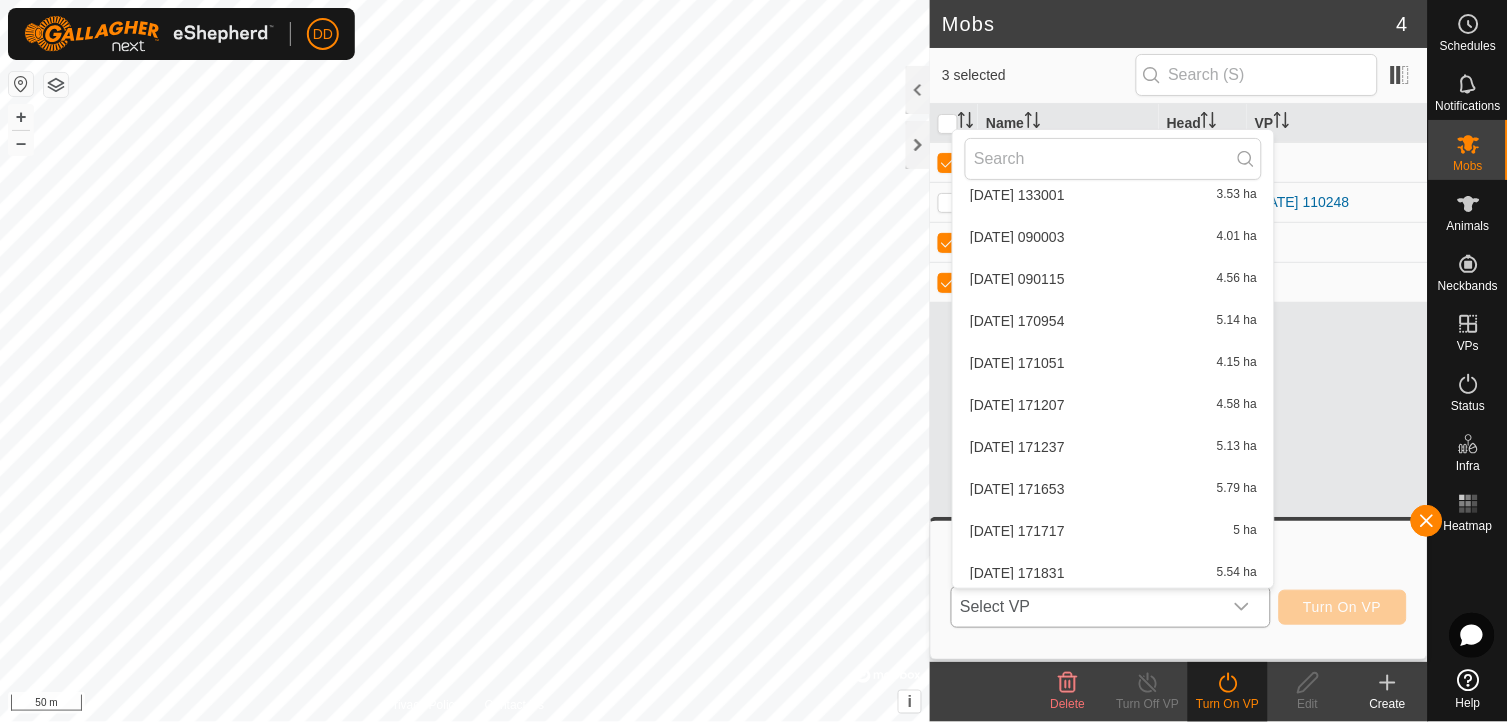 scroll, scrollTop: 872, scrollLeft: 0, axis: vertical 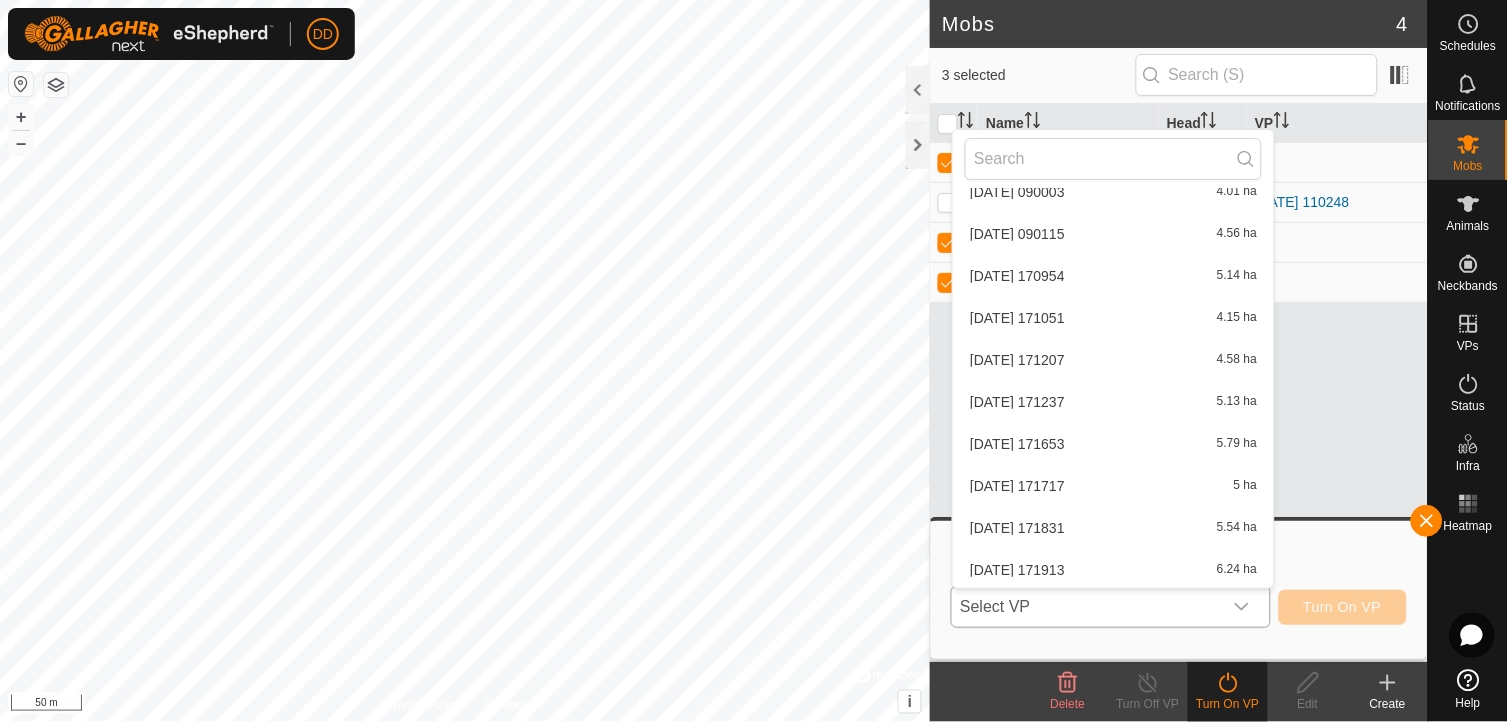 click on "[DATE] 171717  5 ha" at bounding box center [1113, 486] 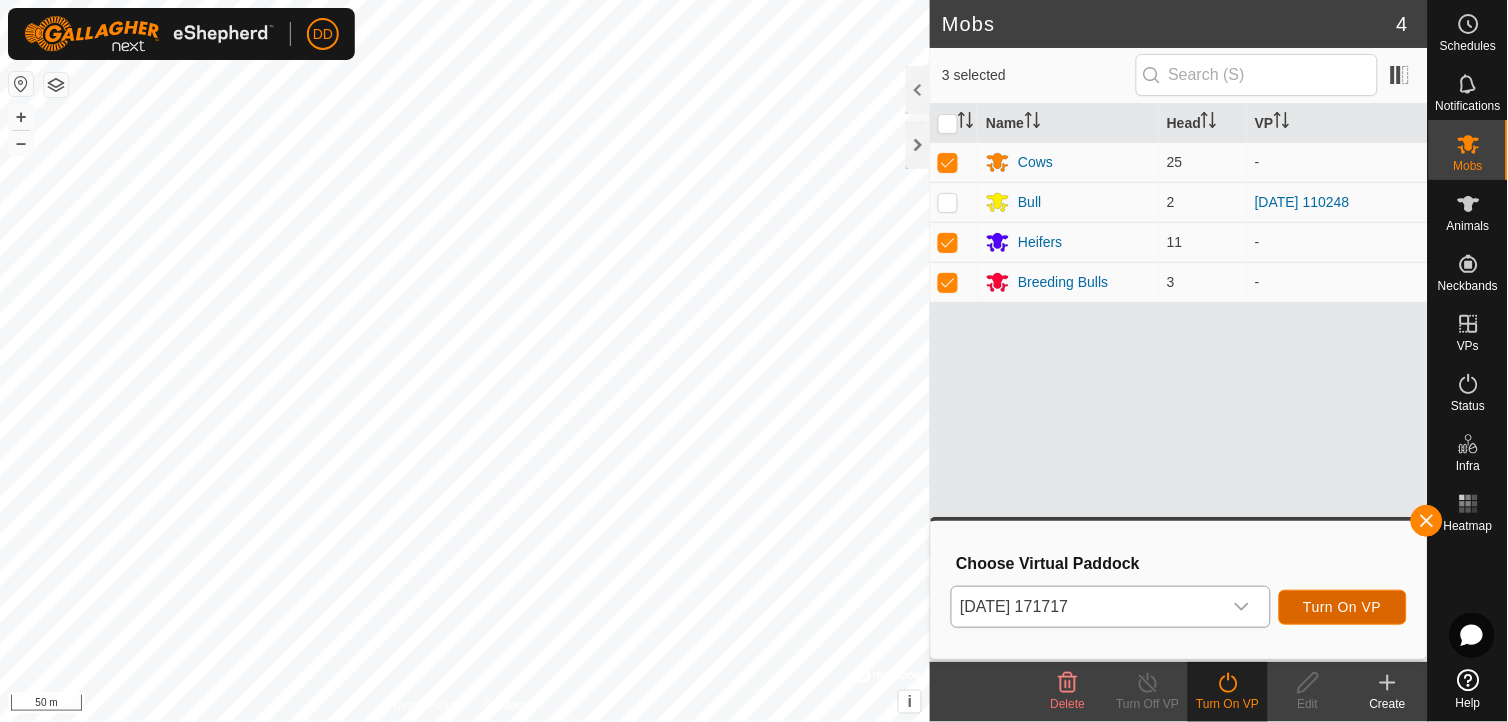 click on "Turn On VP" at bounding box center [1343, 607] 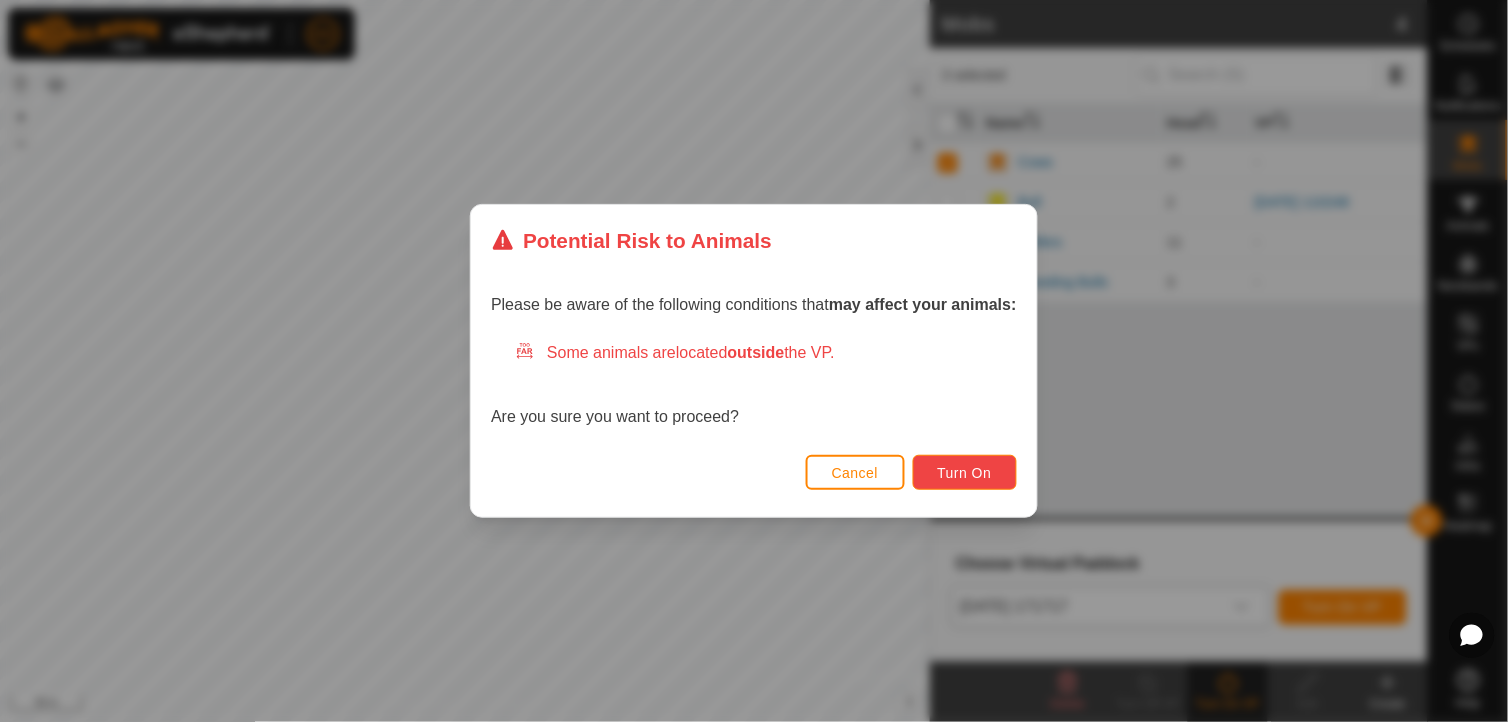 click on "Turn On" at bounding box center [965, 473] 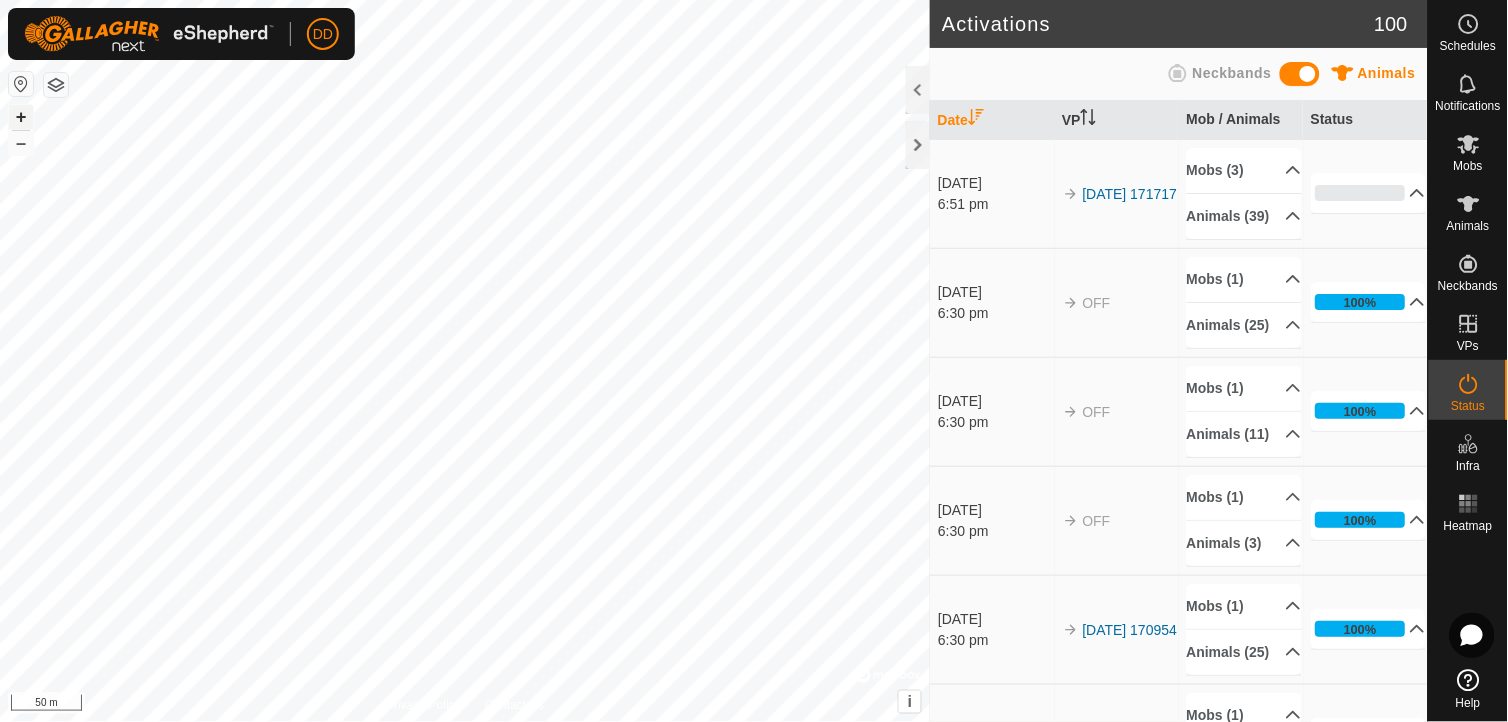 click on "+" at bounding box center [21, 117] 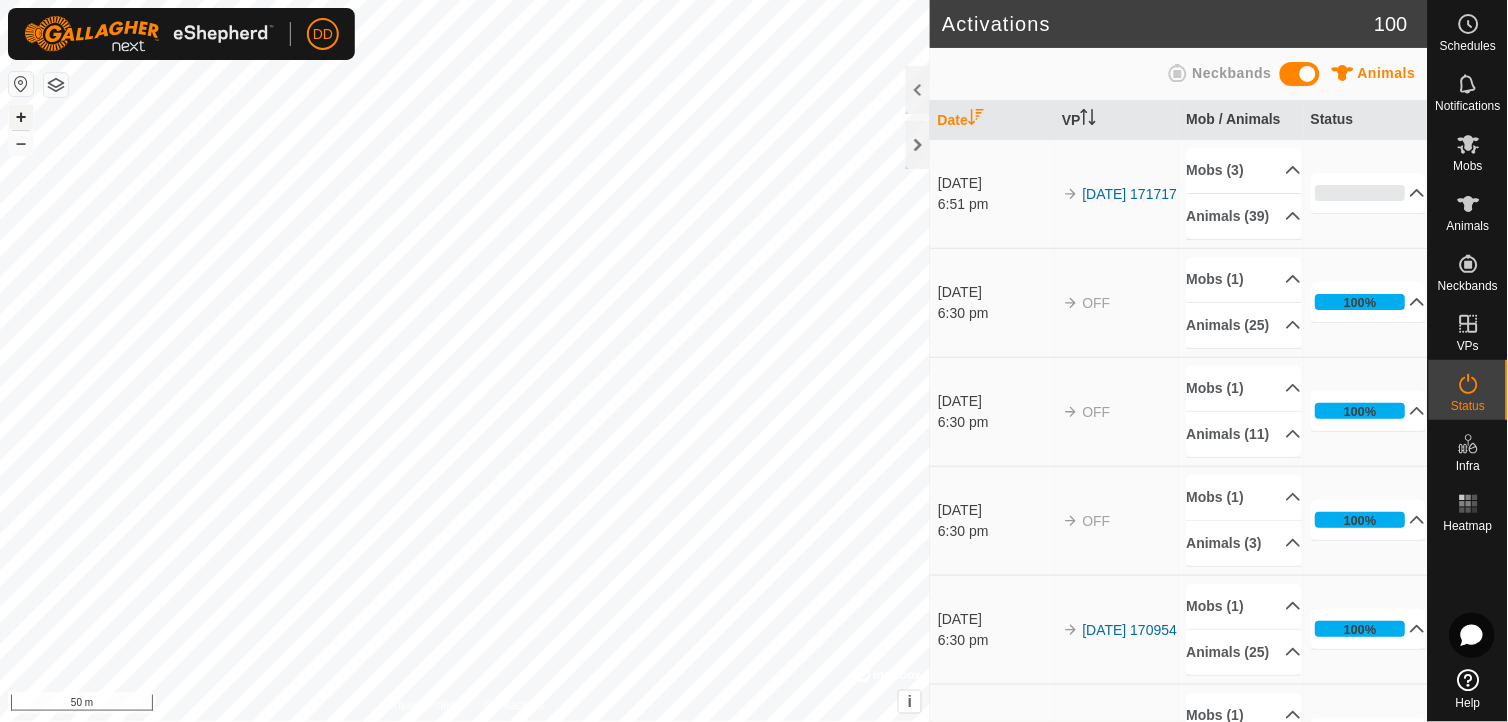 click on "+" at bounding box center (21, 117) 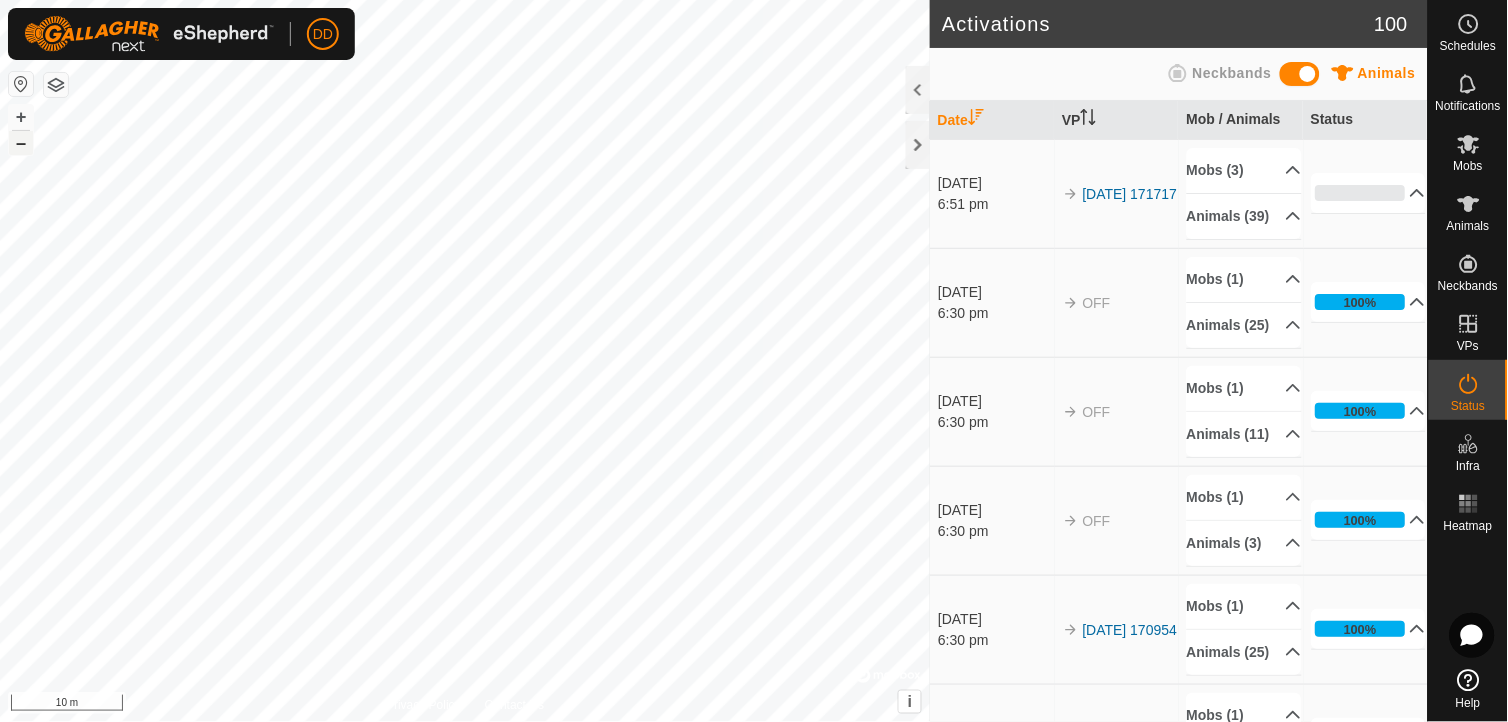 click on "–" at bounding box center [21, 143] 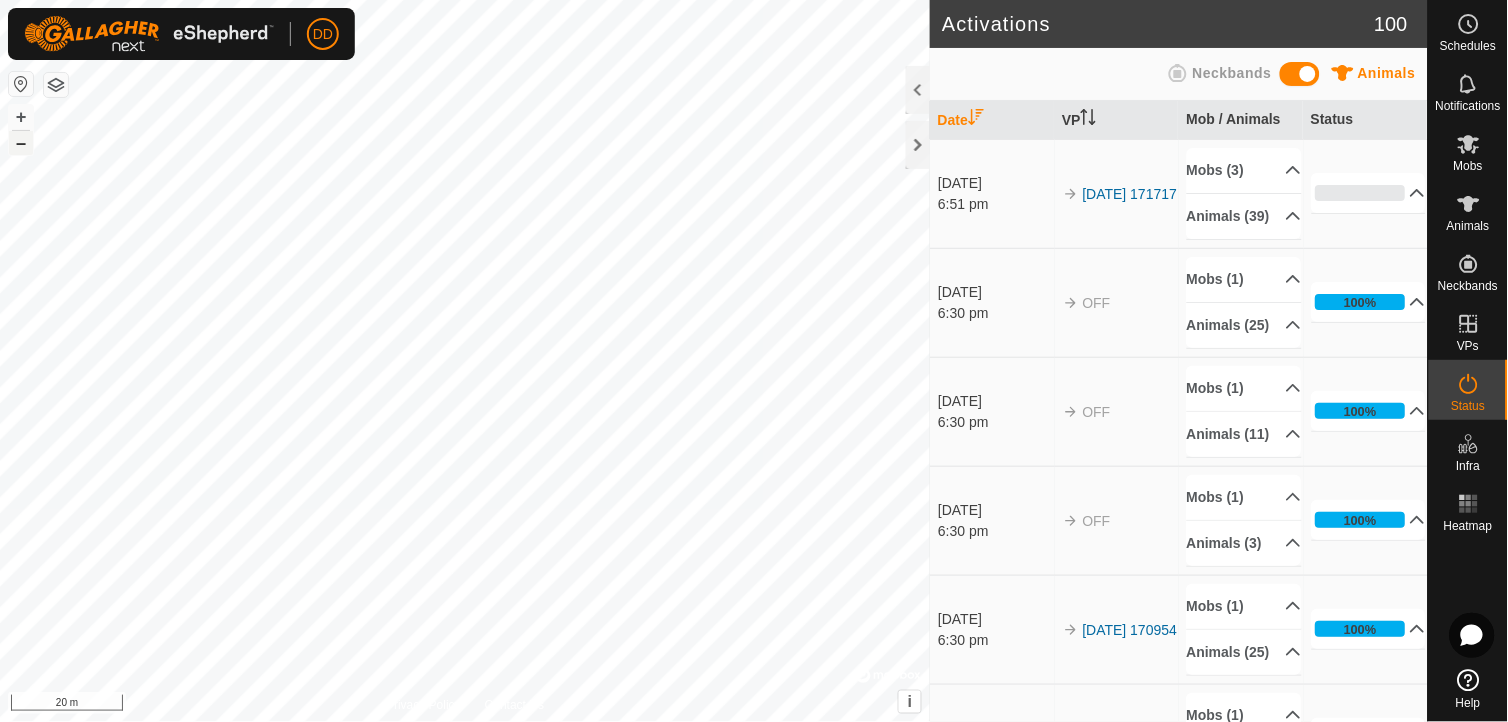 click on "–" at bounding box center [21, 143] 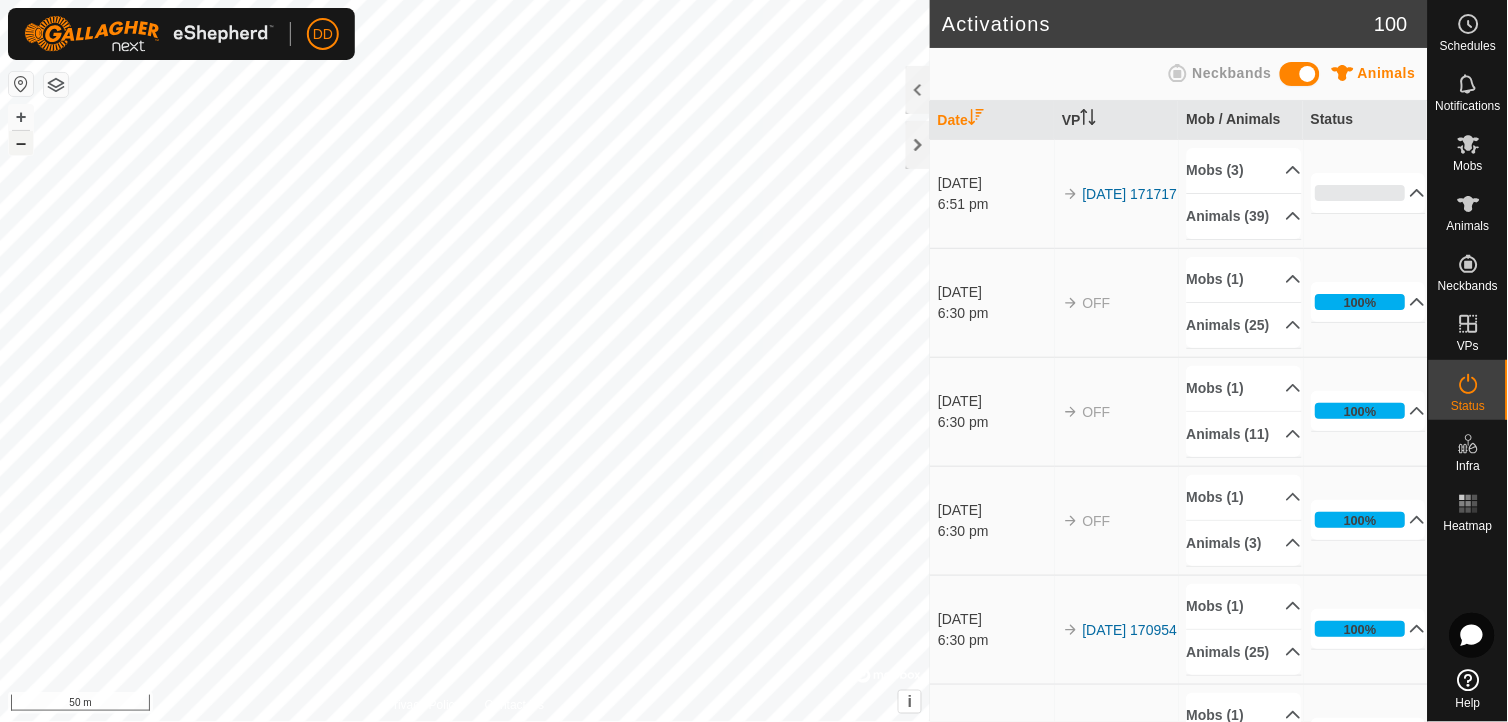 click on "–" at bounding box center (21, 143) 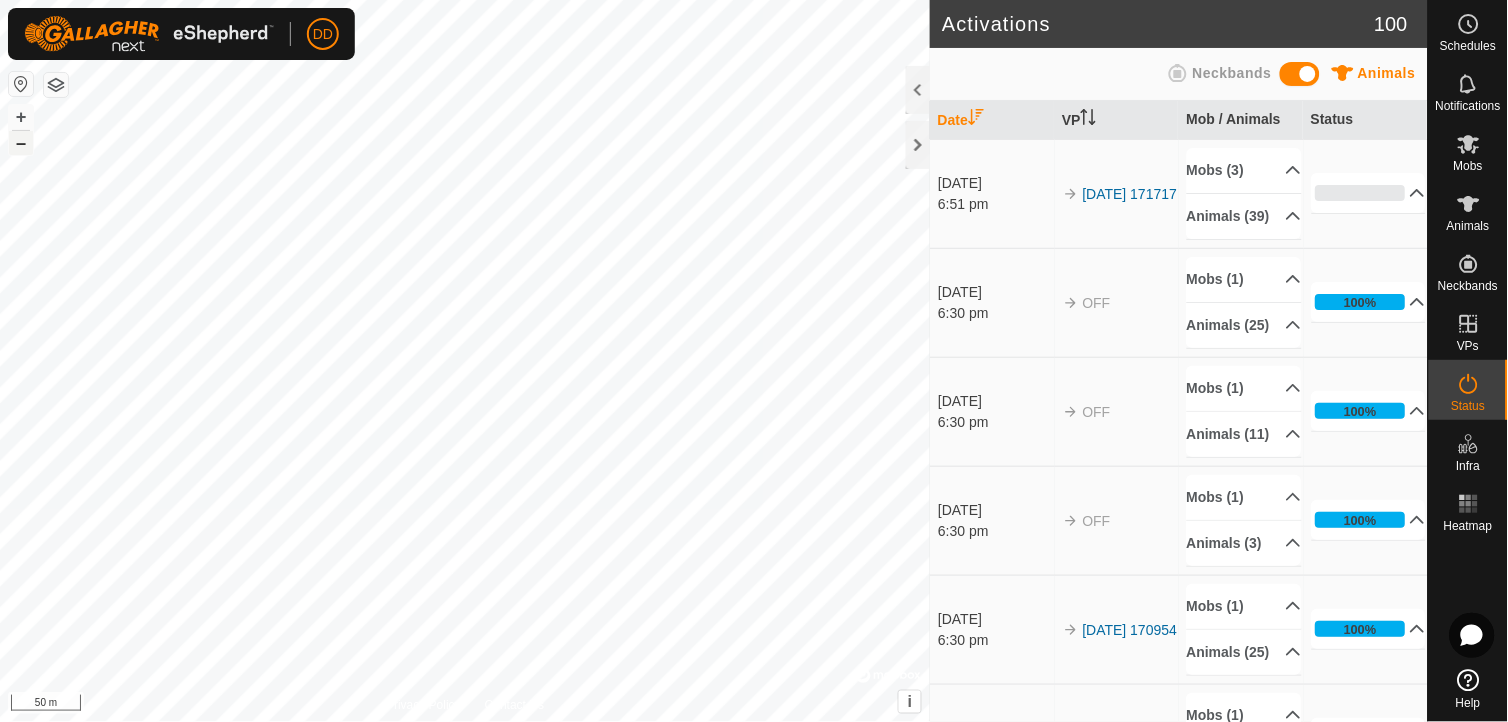 click on "–" at bounding box center [21, 143] 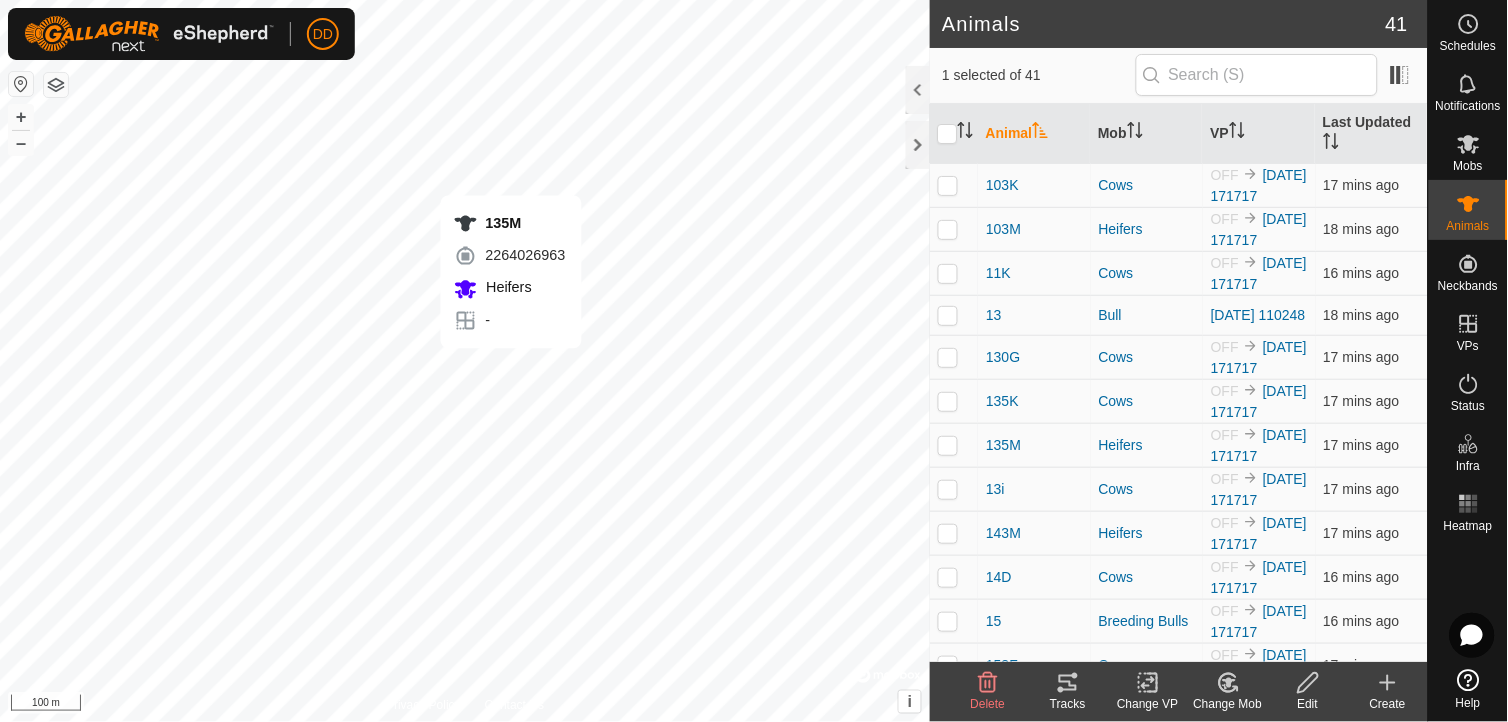 checkbox on "true" 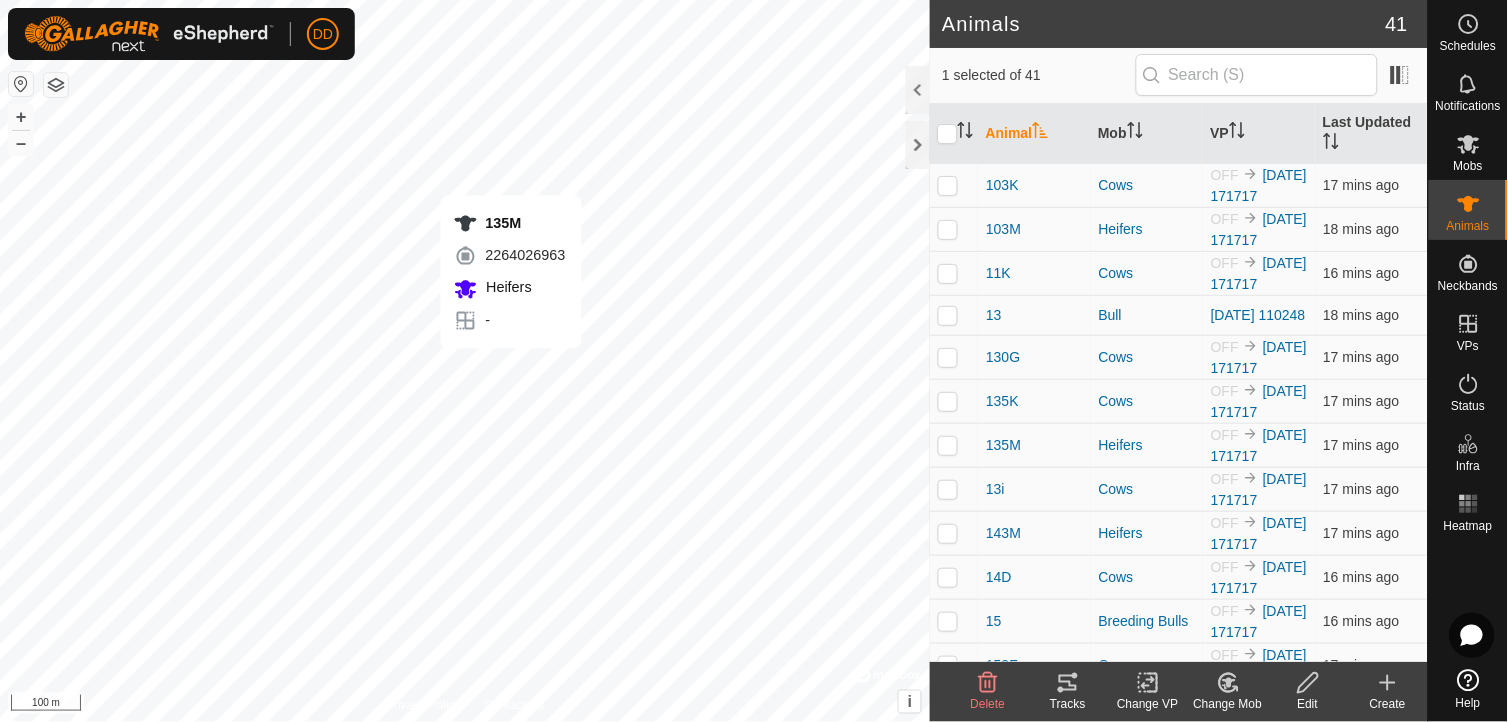 checkbox on "false" 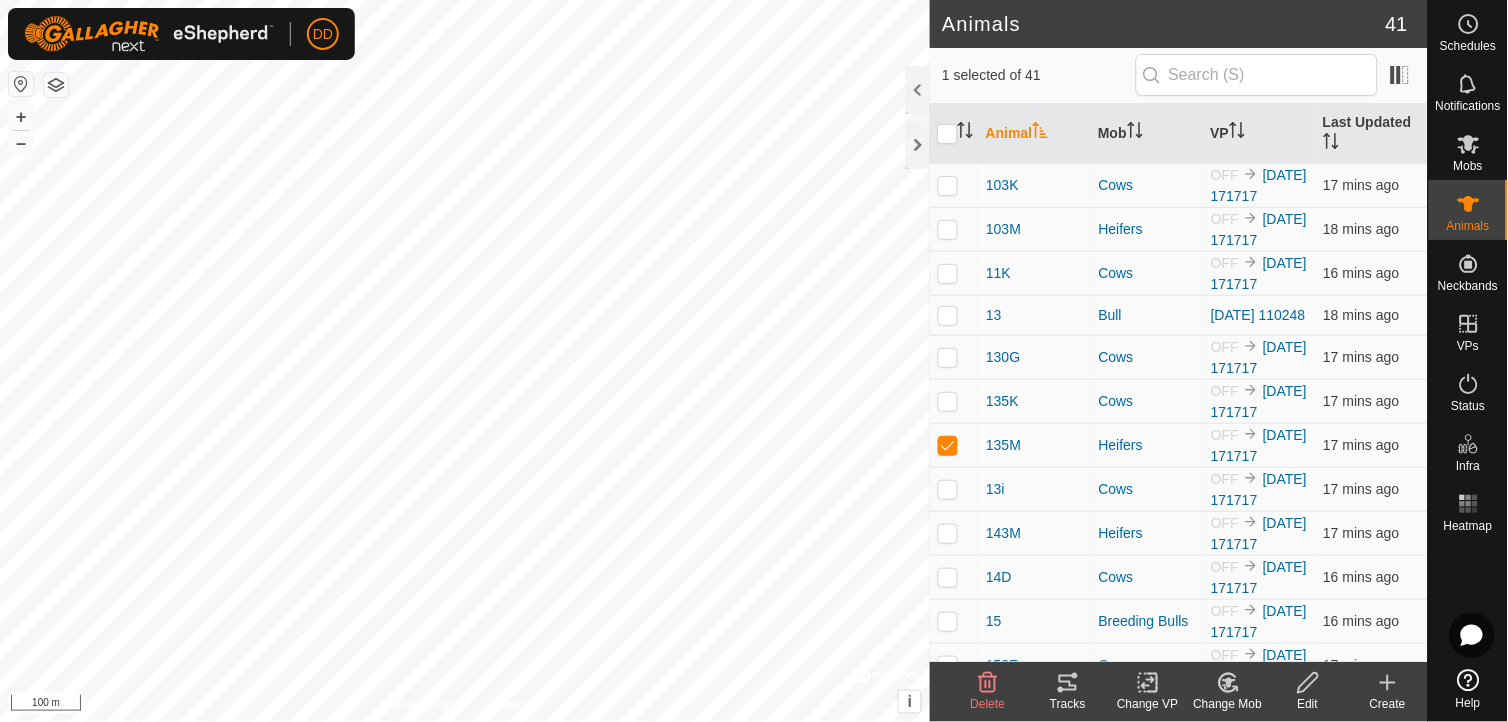 click on "Tracks" 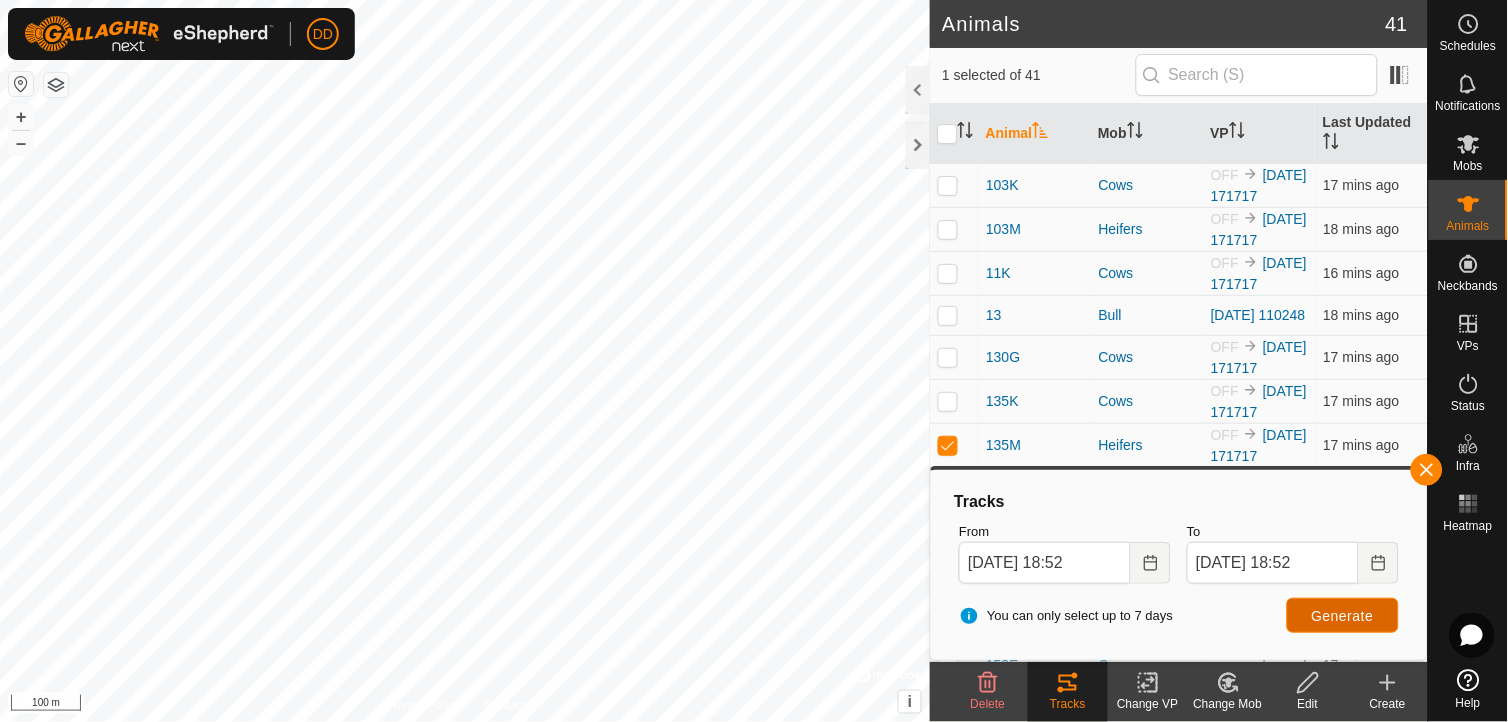 click on "Generate" at bounding box center [1343, 616] 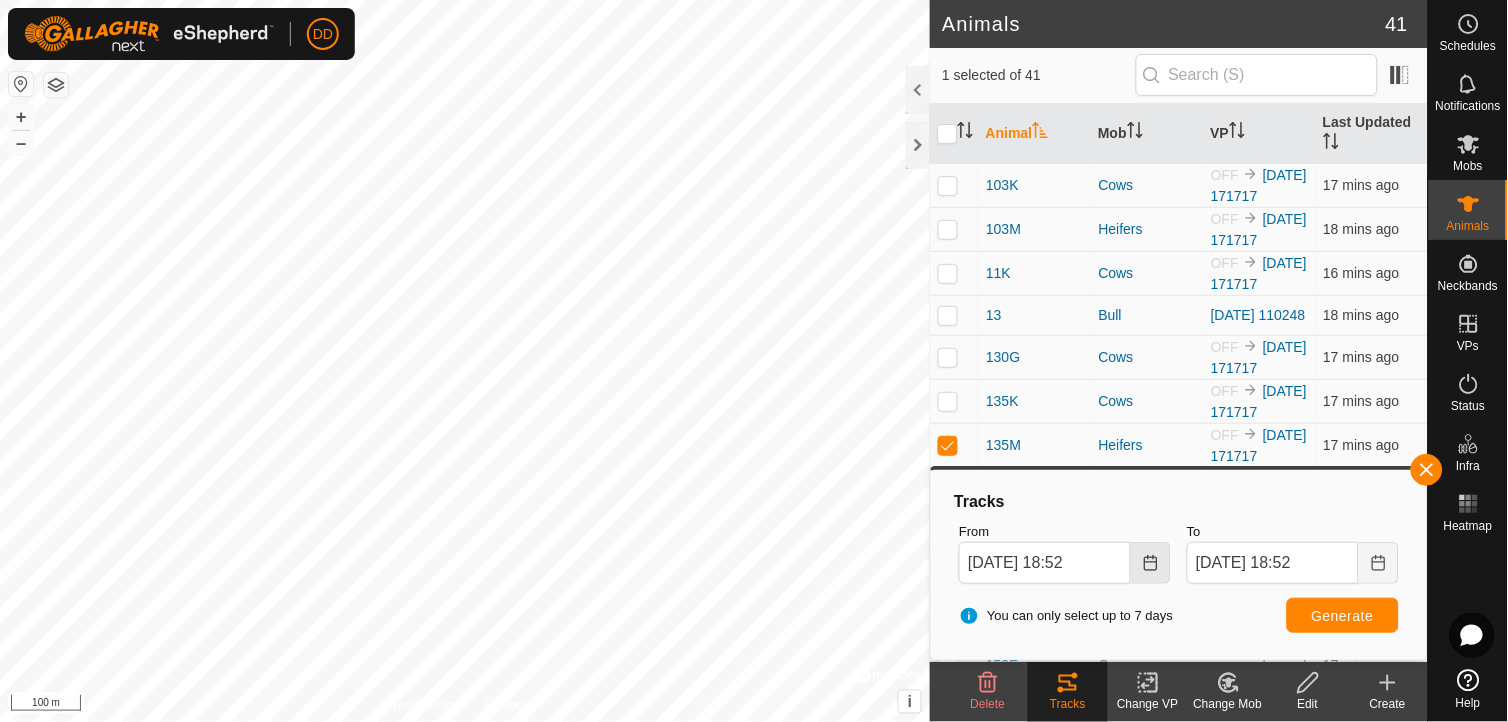 click at bounding box center [1151, 563] 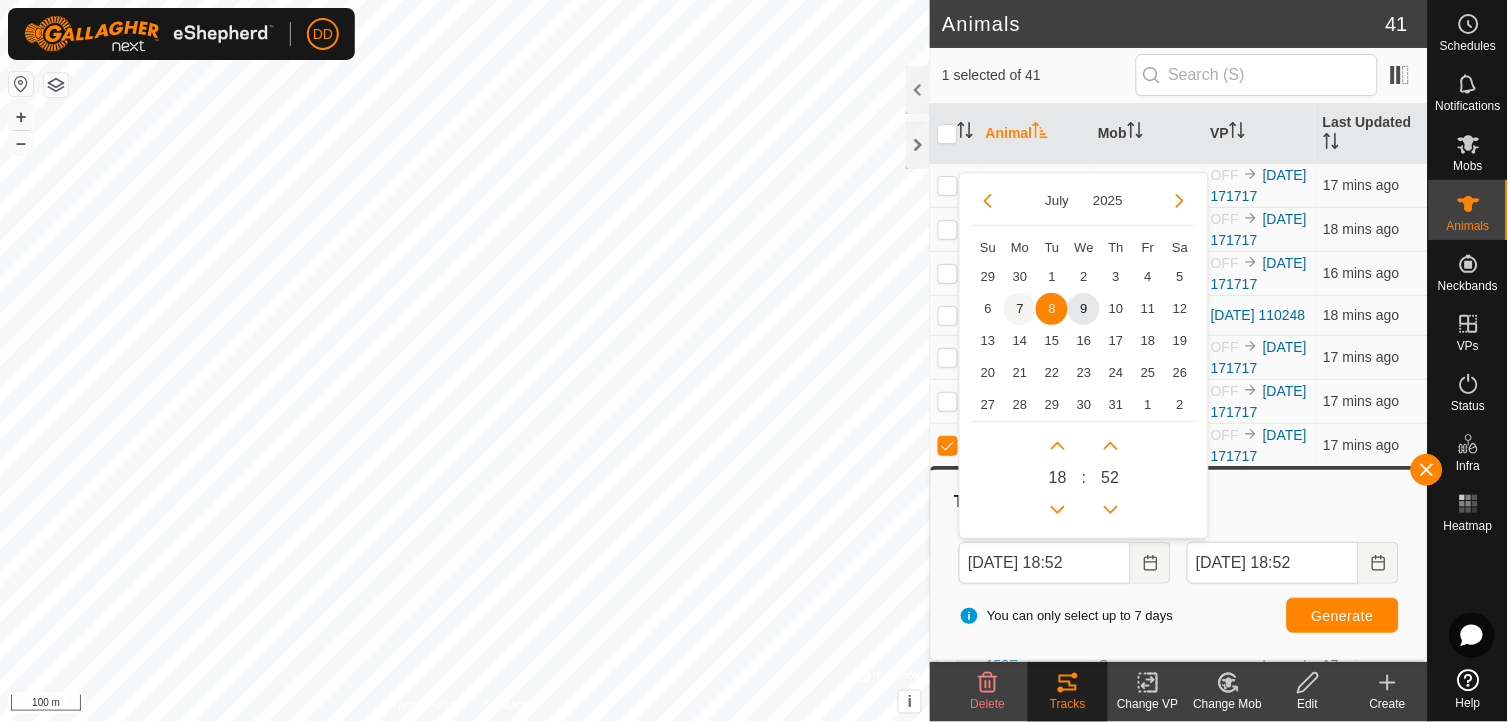 click on "7" at bounding box center (1020, 309) 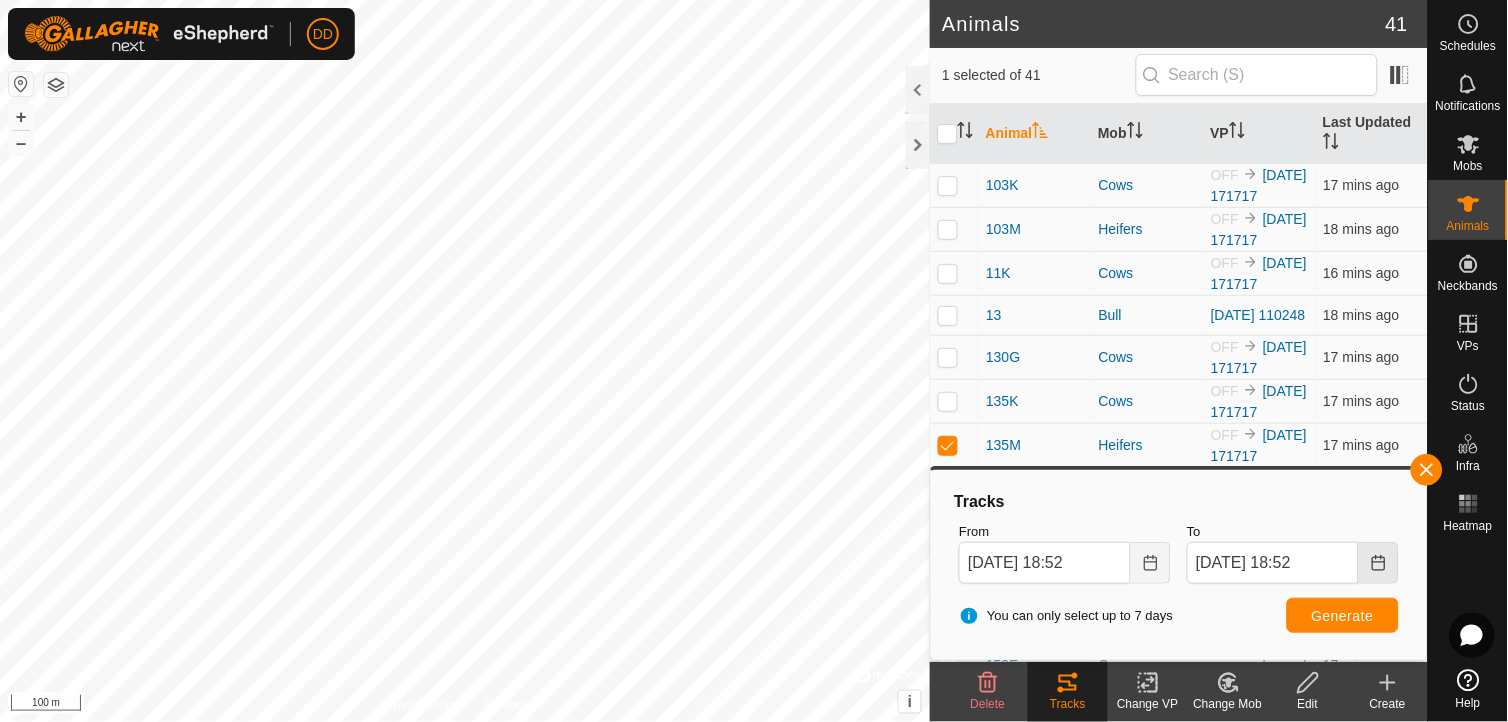 click 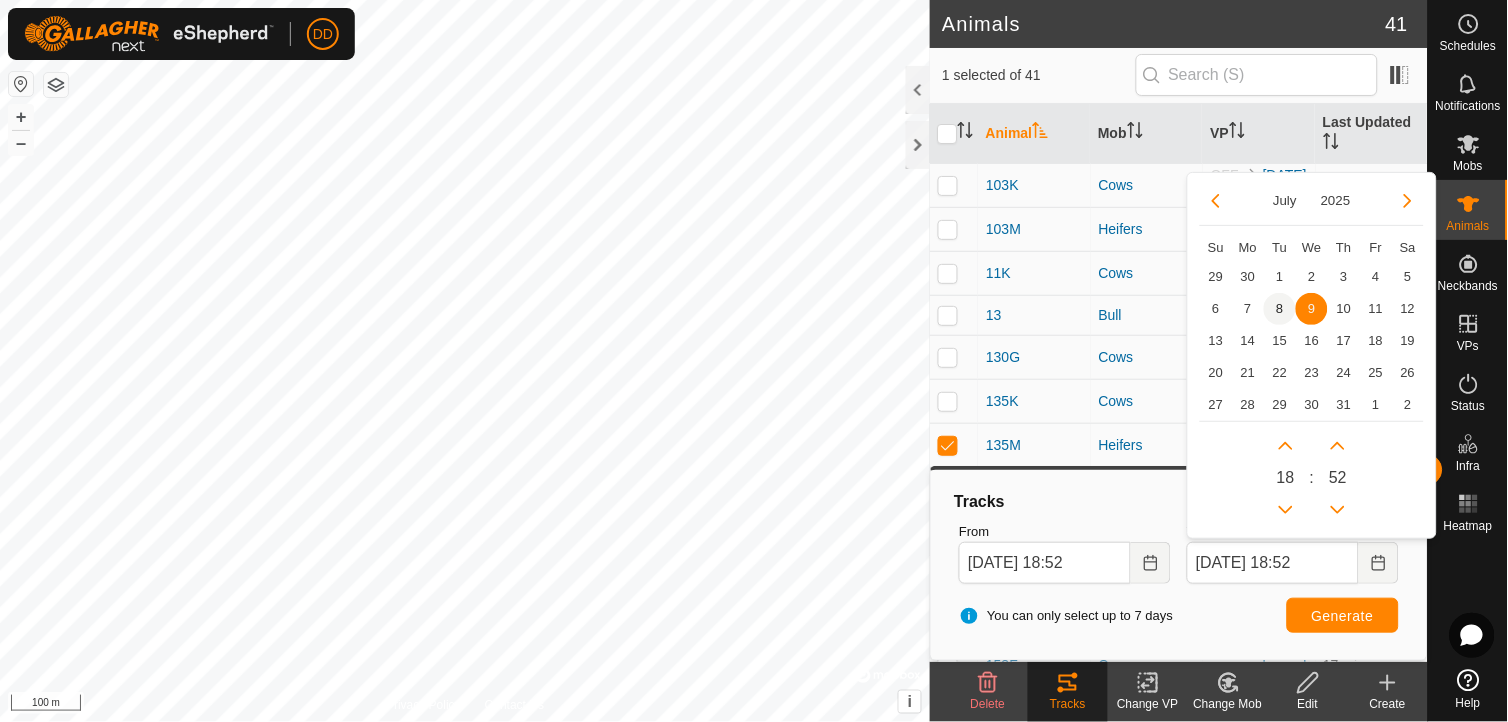 click on "8" at bounding box center [1280, 309] 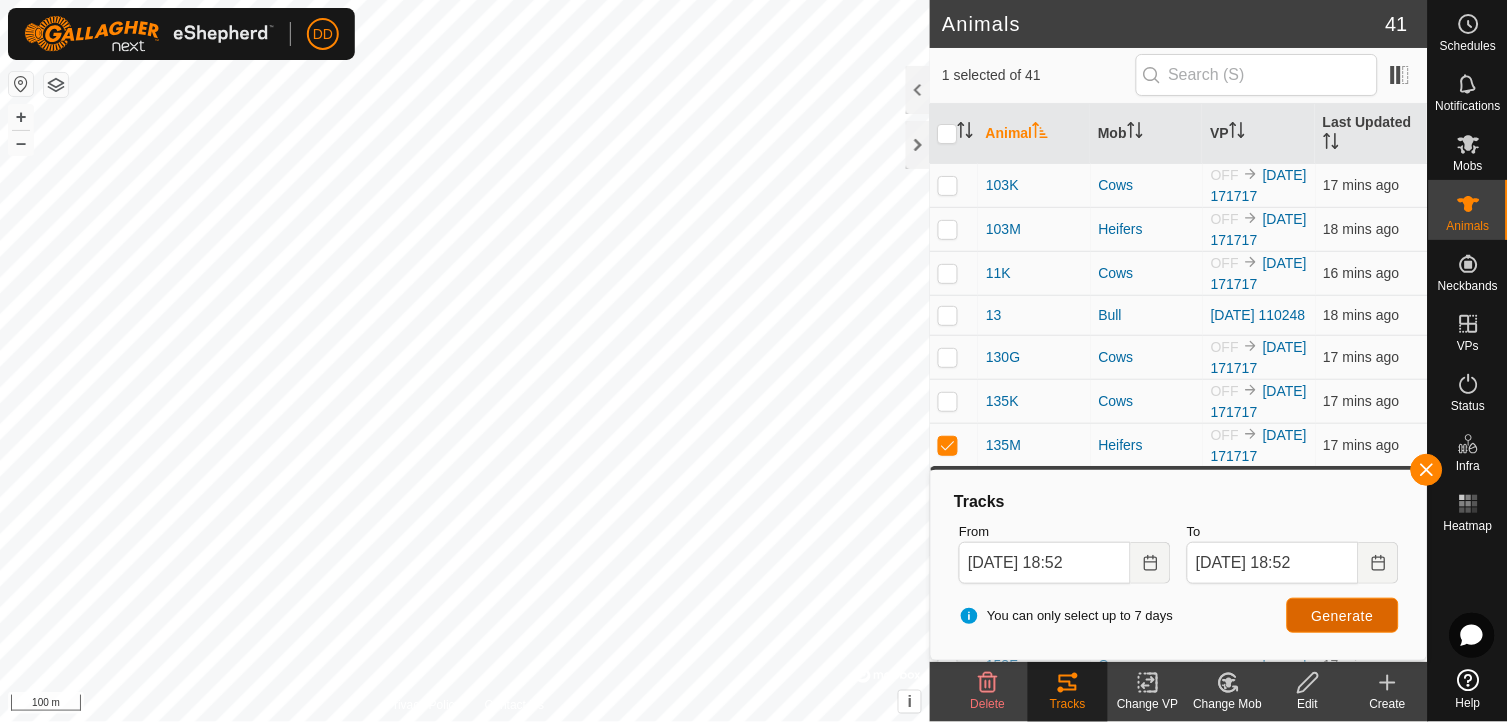 click on "Generate" at bounding box center (1343, 616) 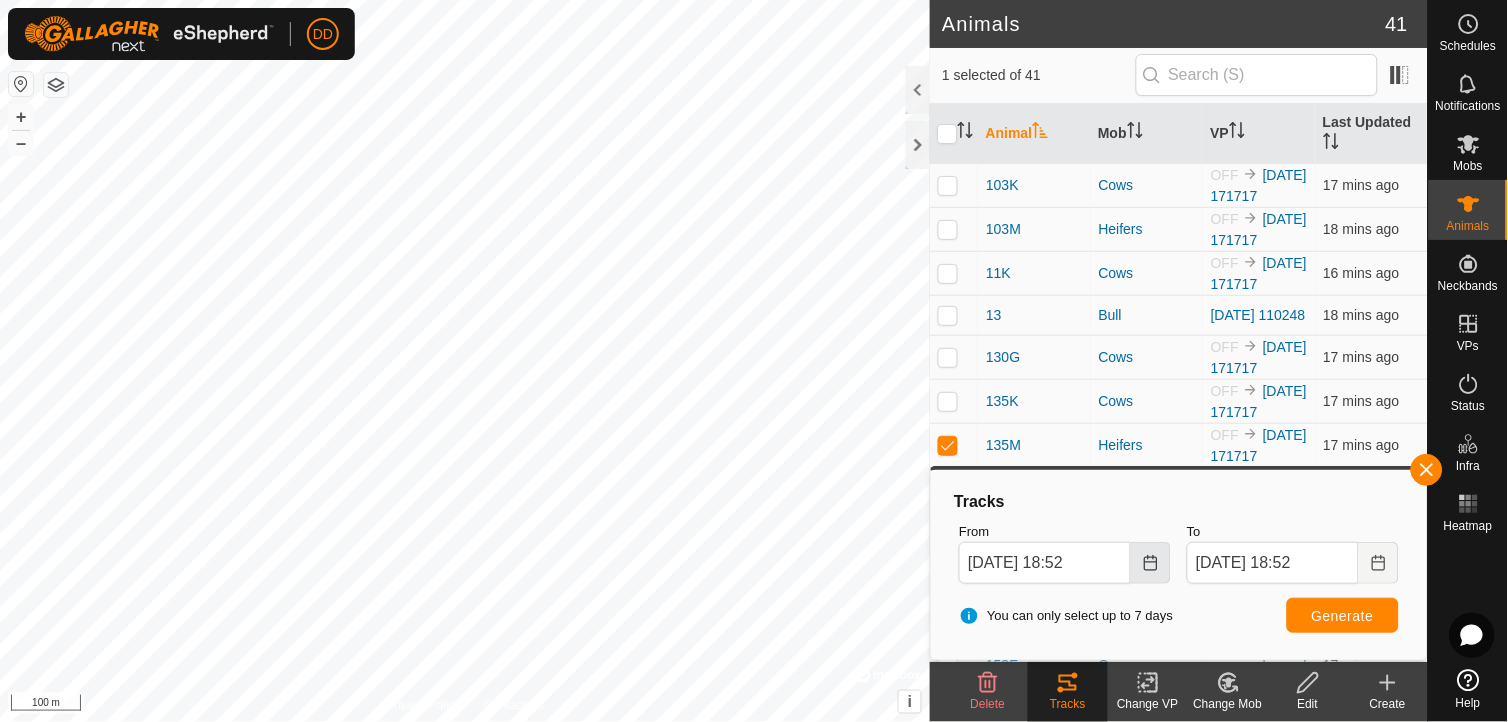 click 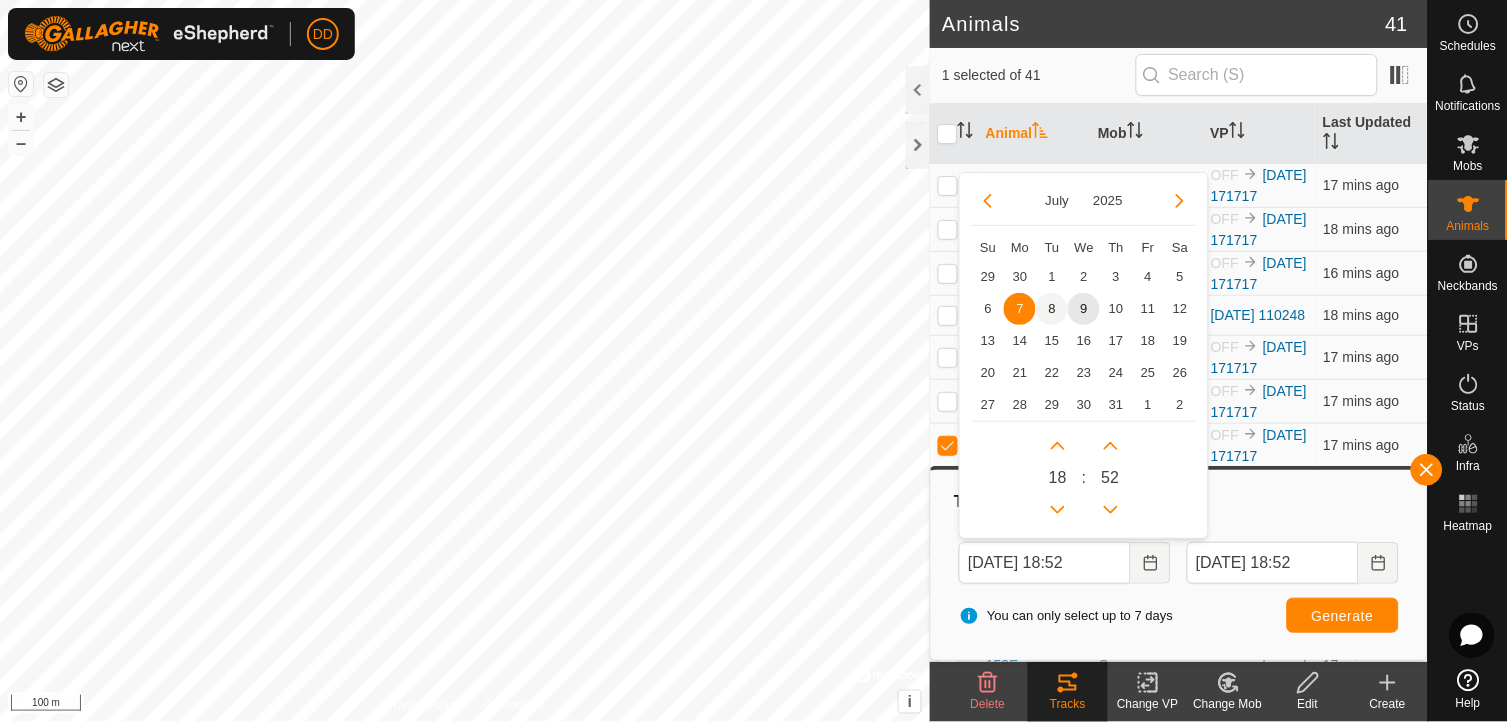 click on "8" at bounding box center [1052, 309] 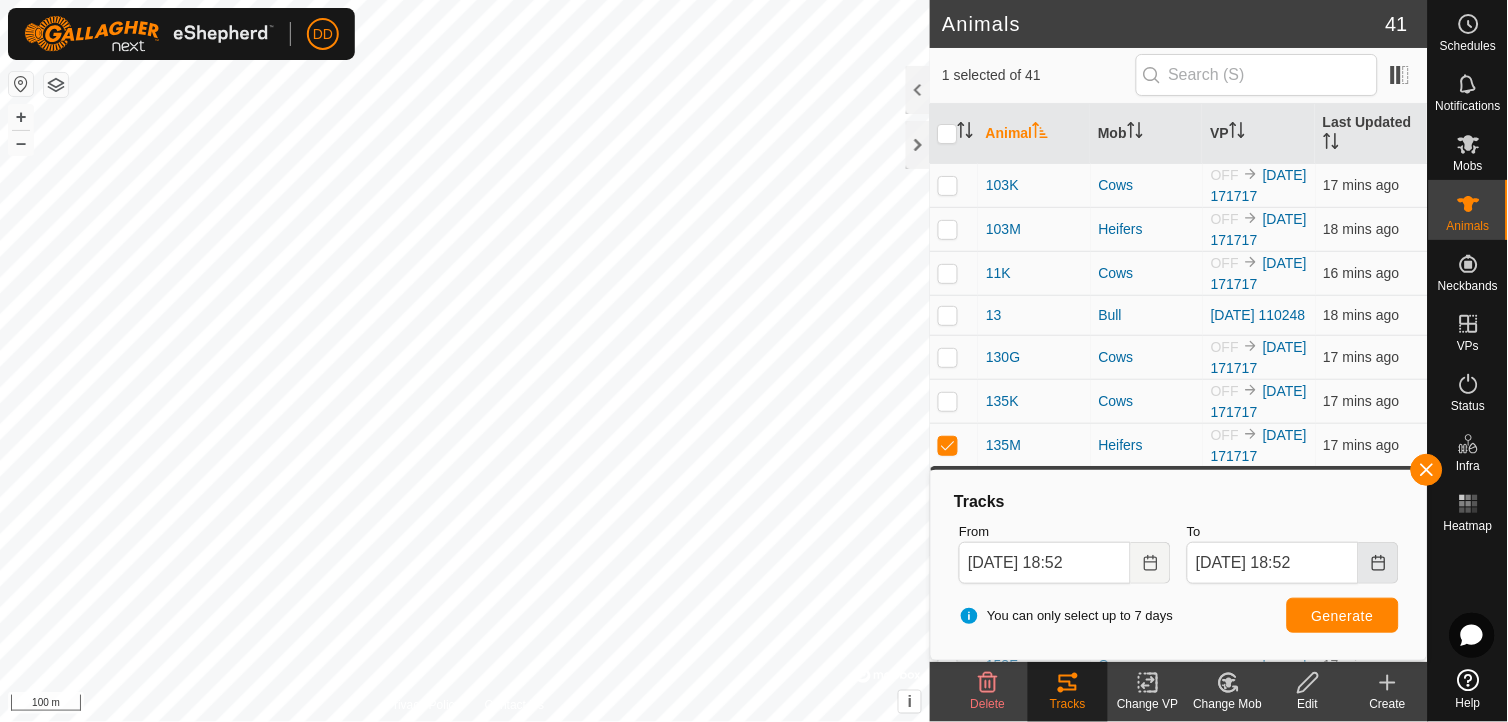 click 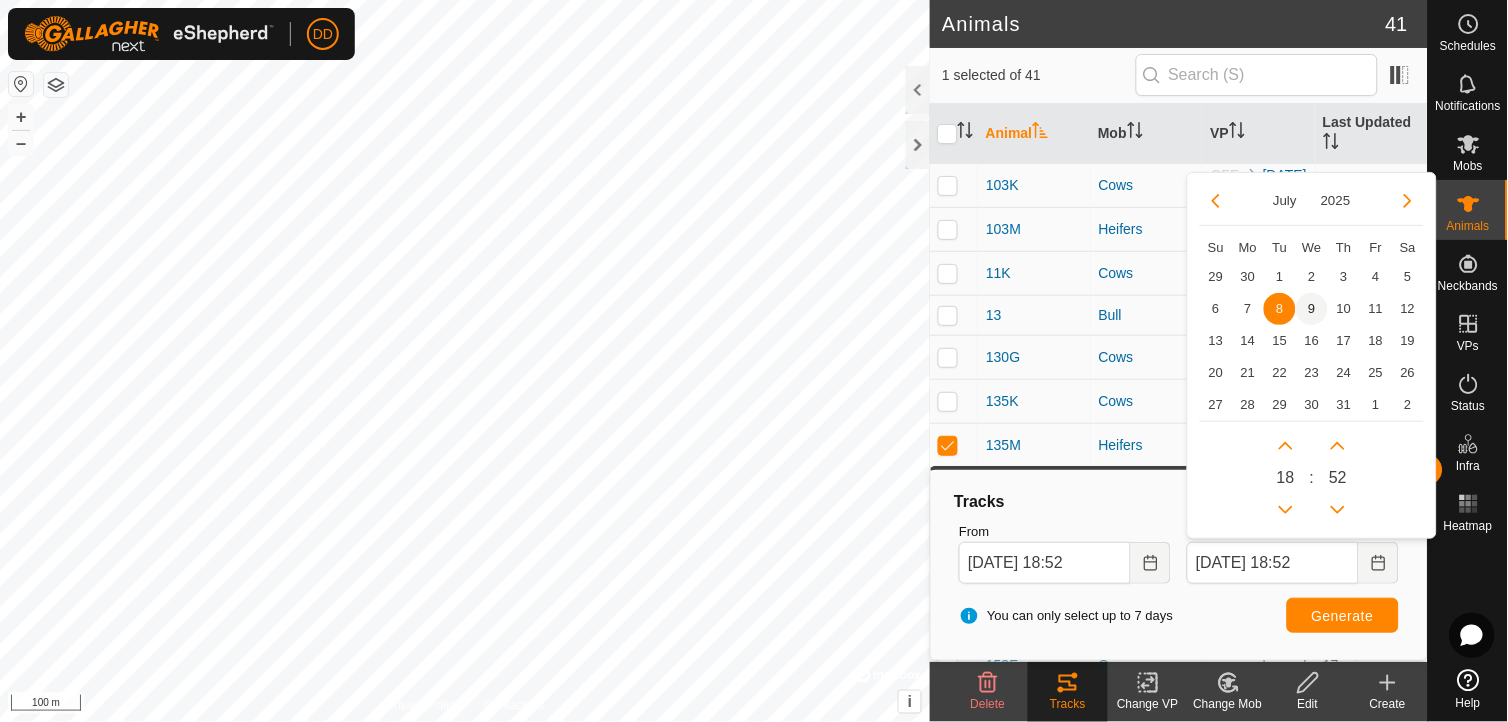 click on "9" at bounding box center [1312, 309] 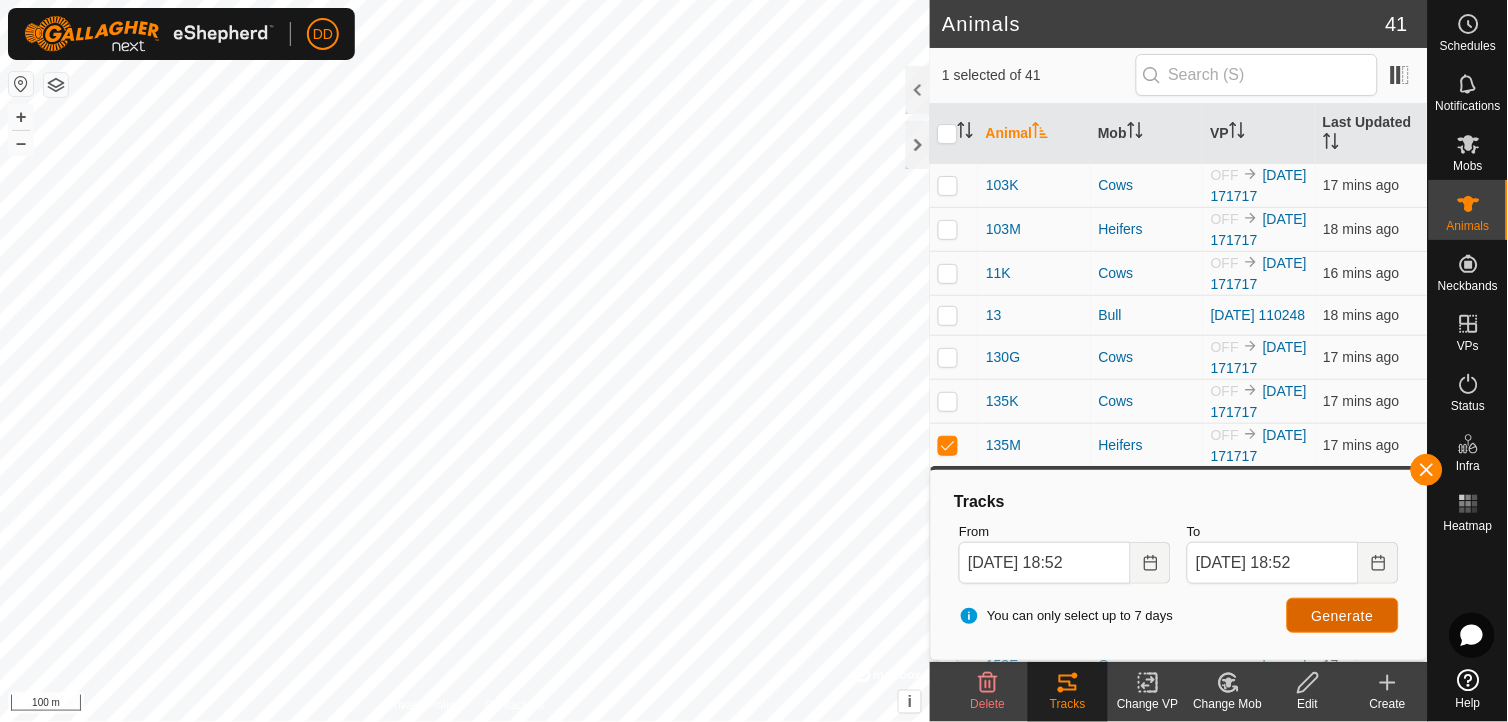 click on "Generate" at bounding box center [1343, 616] 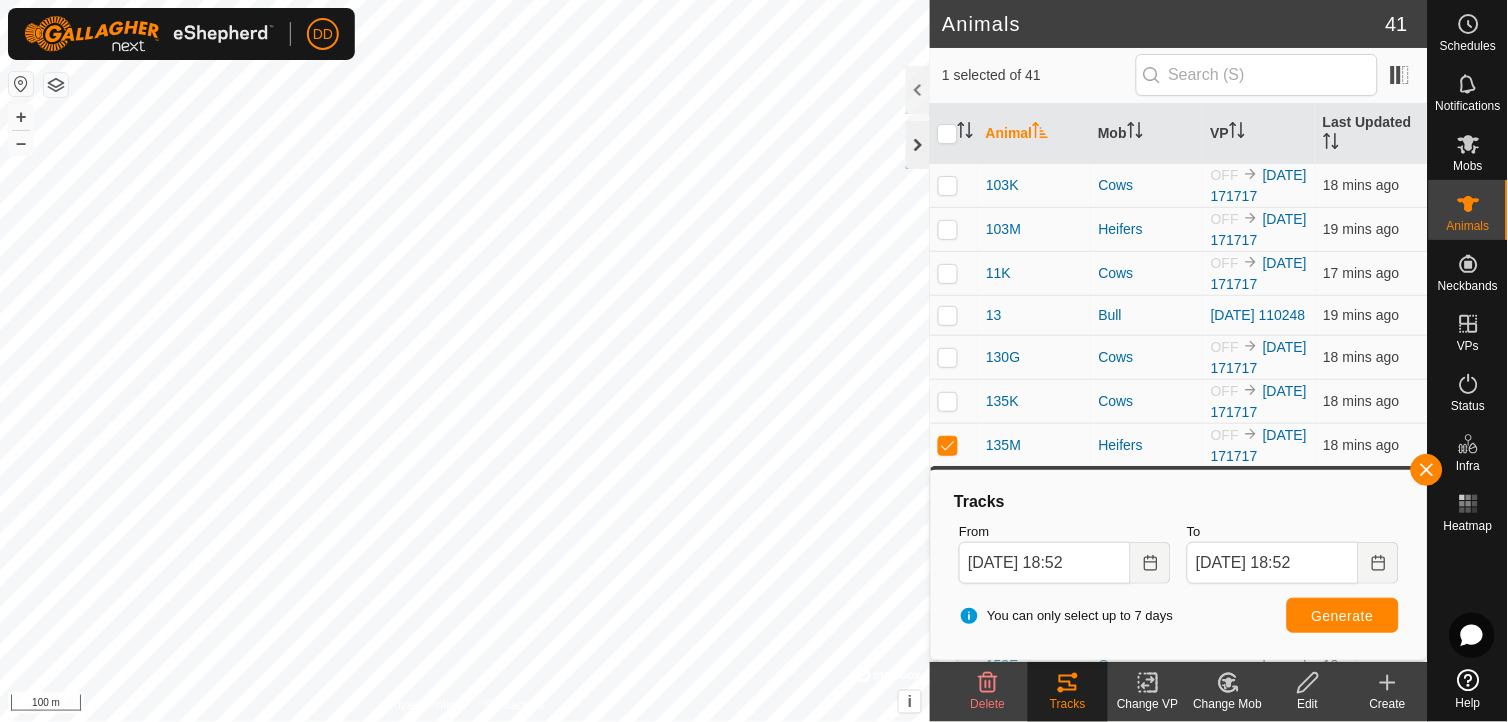 click 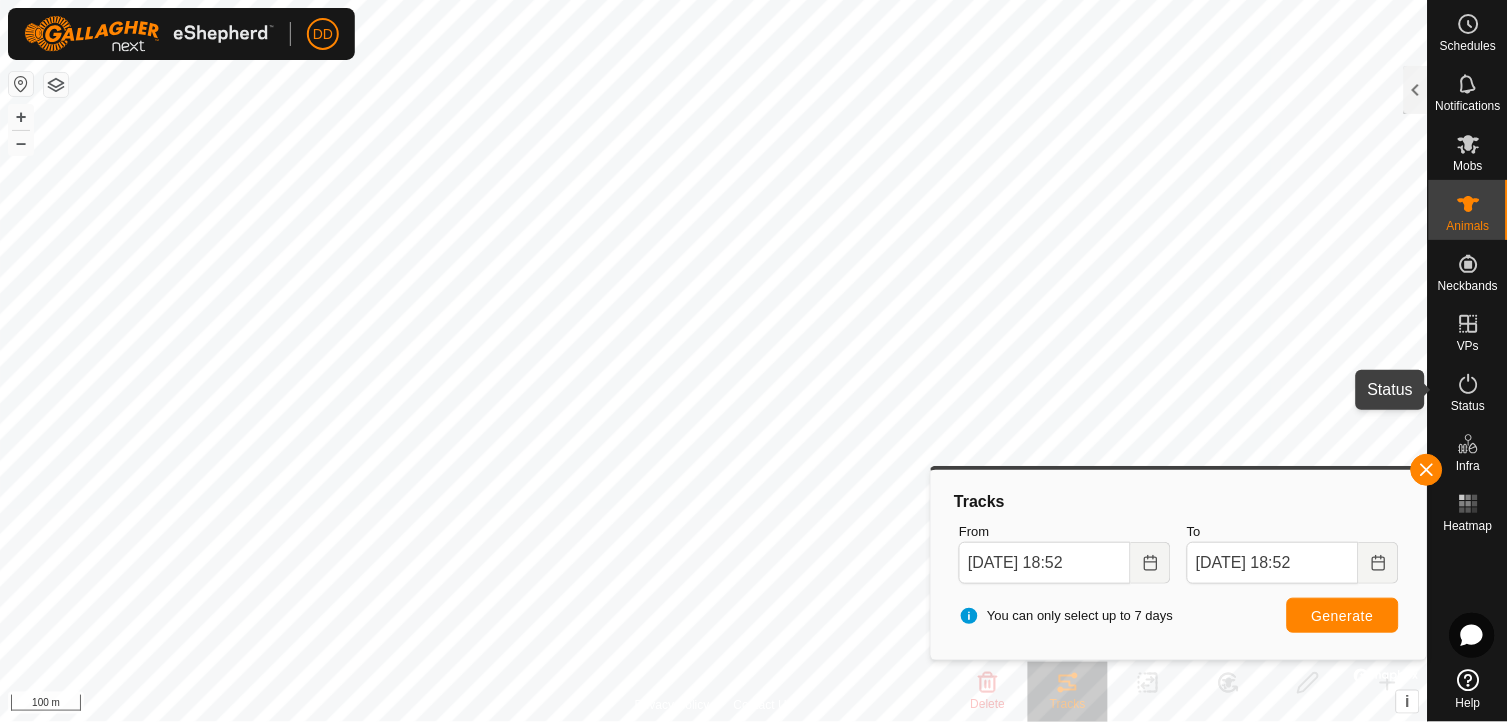 click 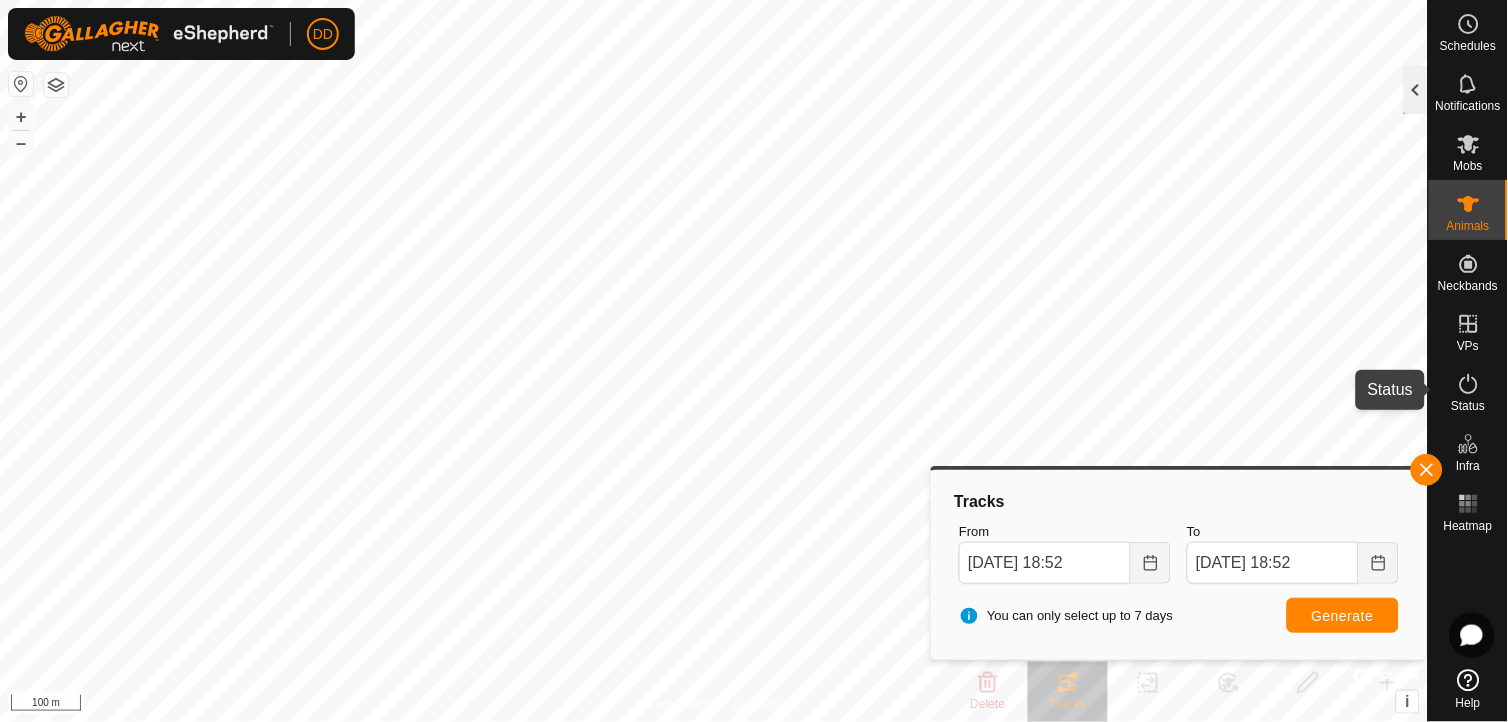 click 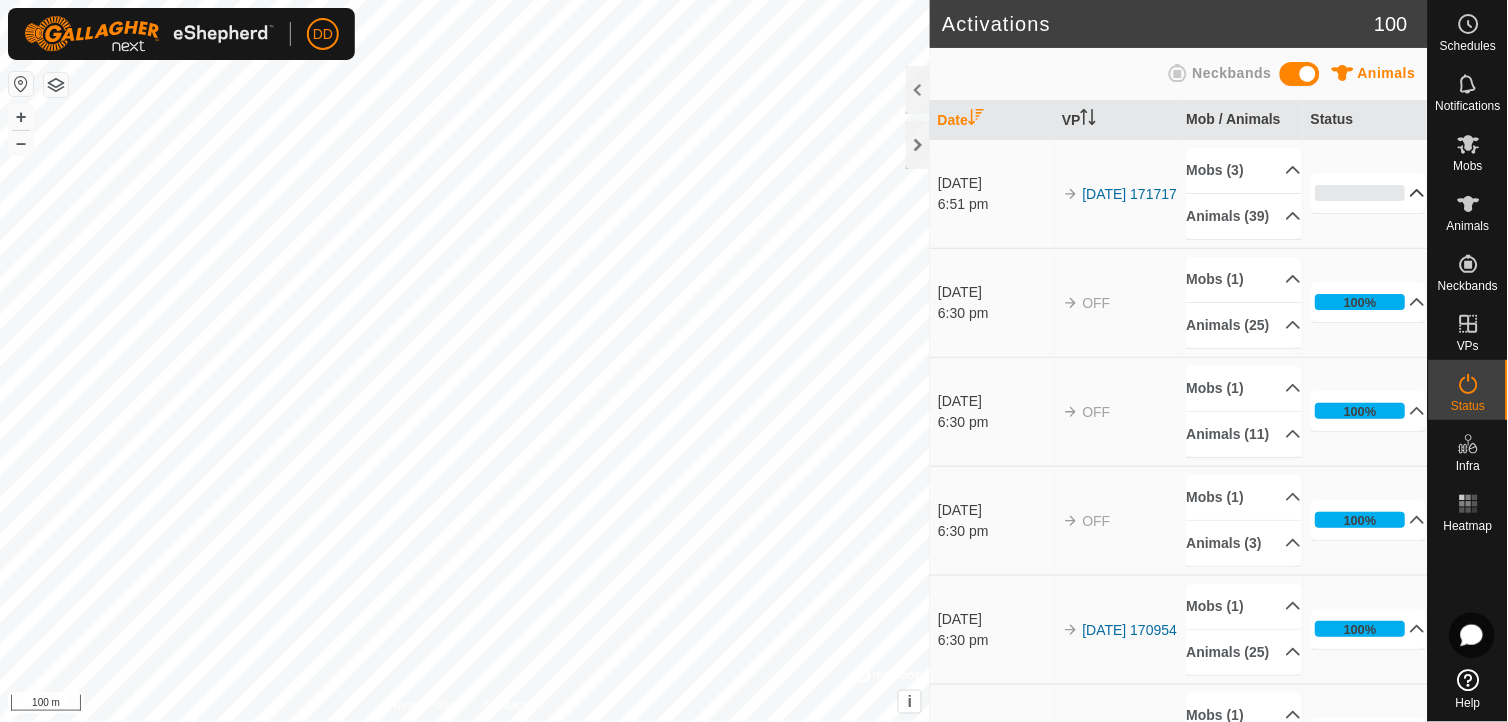 click on "0%" at bounding box center (1369, 193) 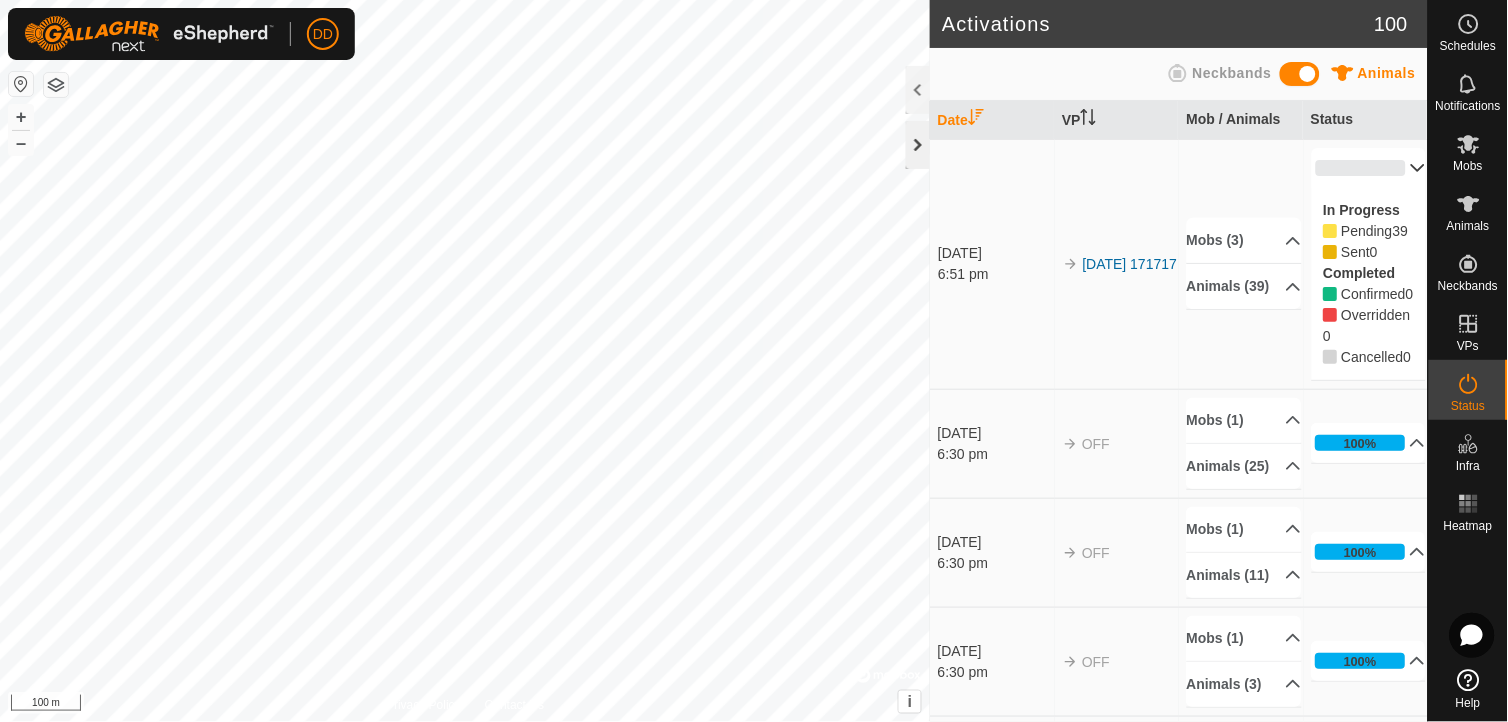 click 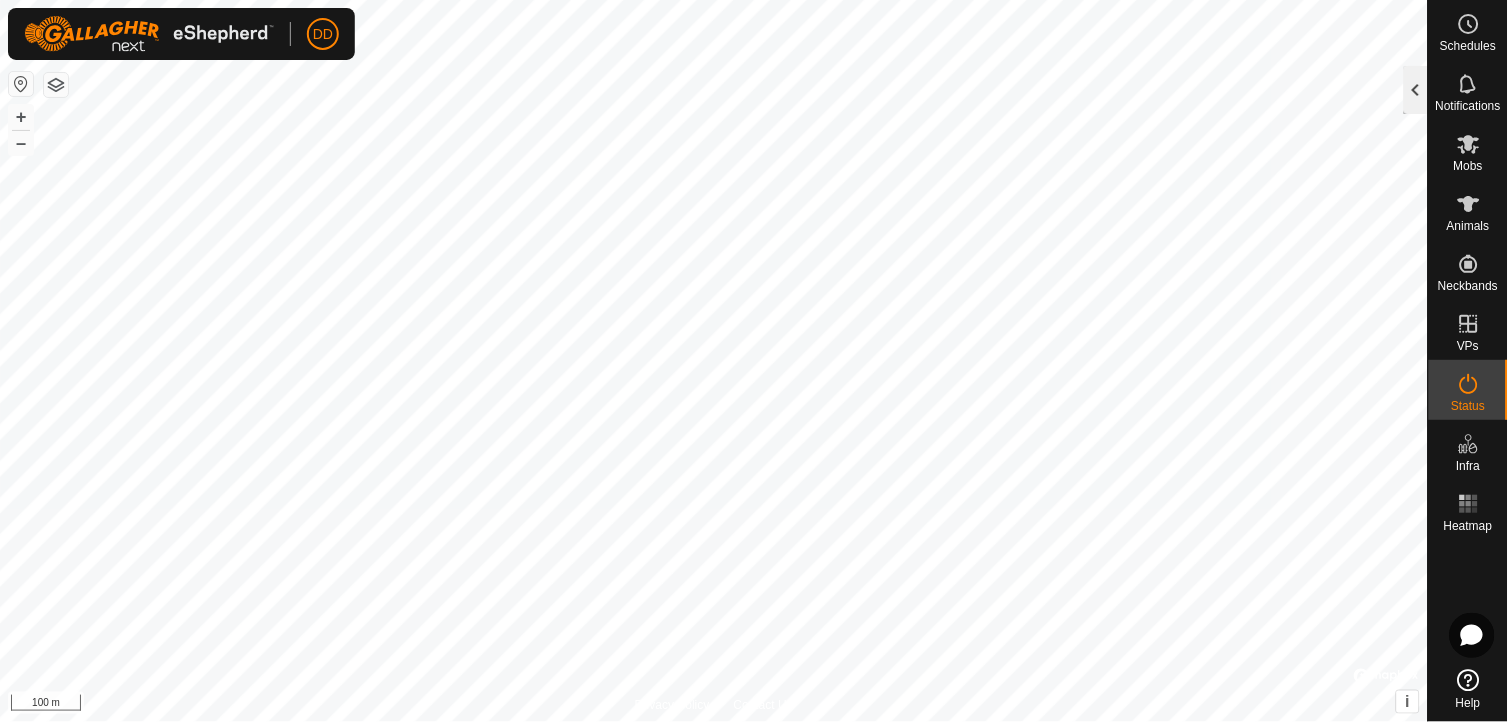 click 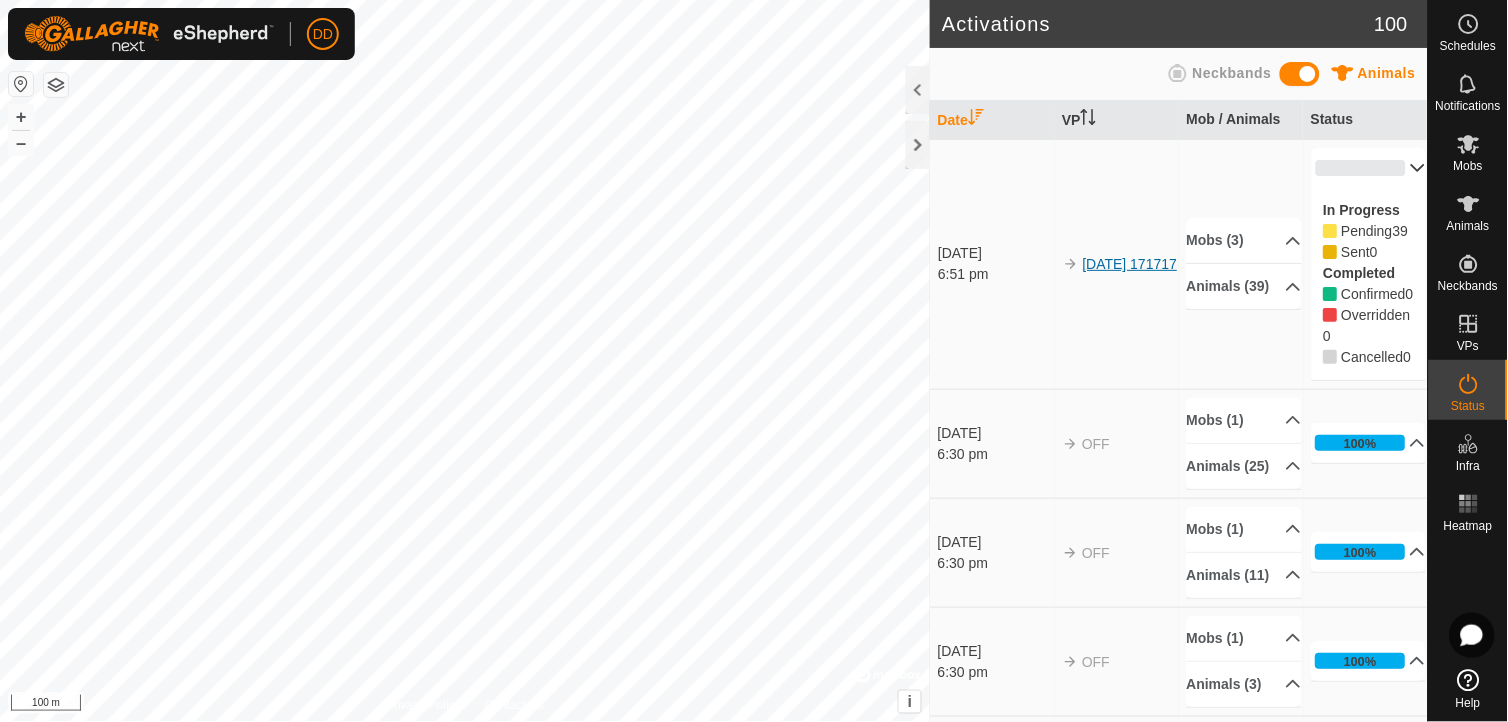 click on "[DATE] 171717" at bounding box center (1130, 264) 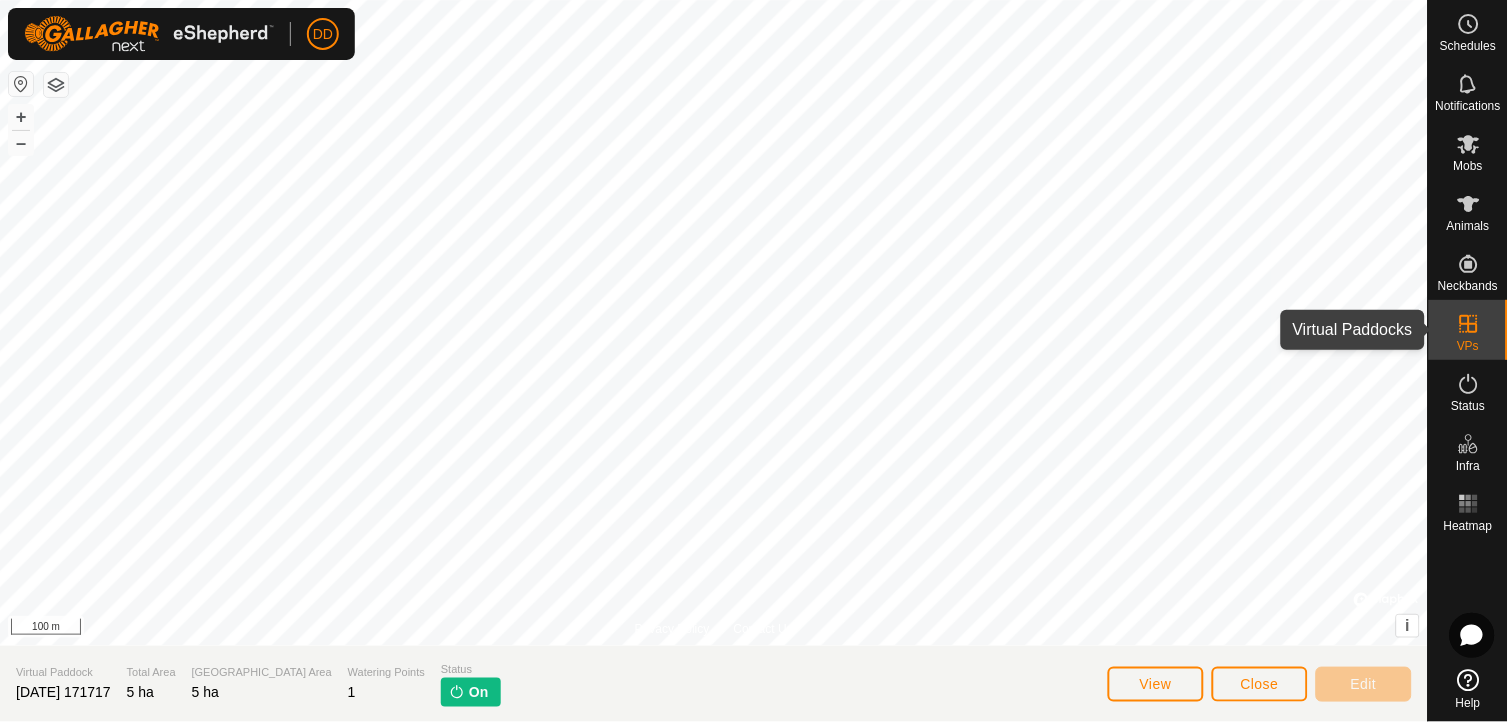 click 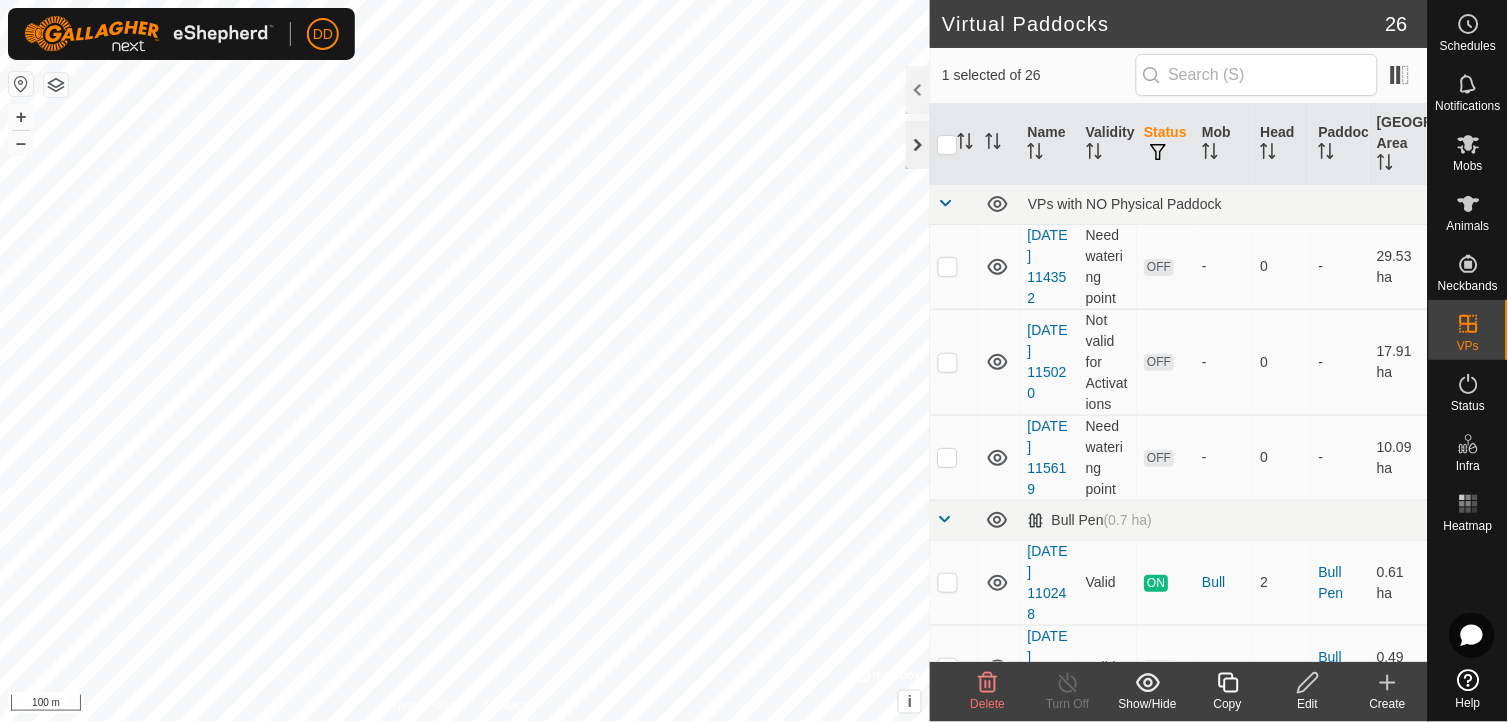 click 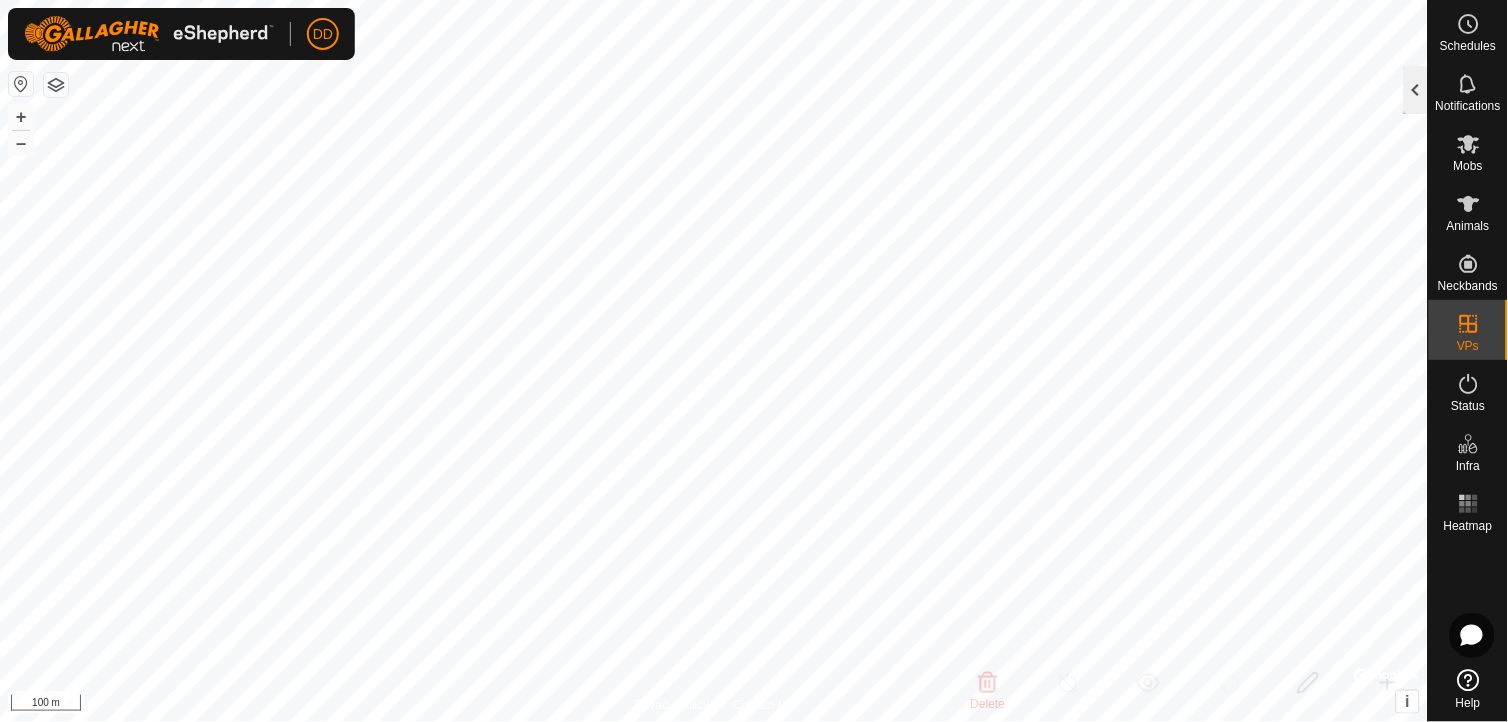 click 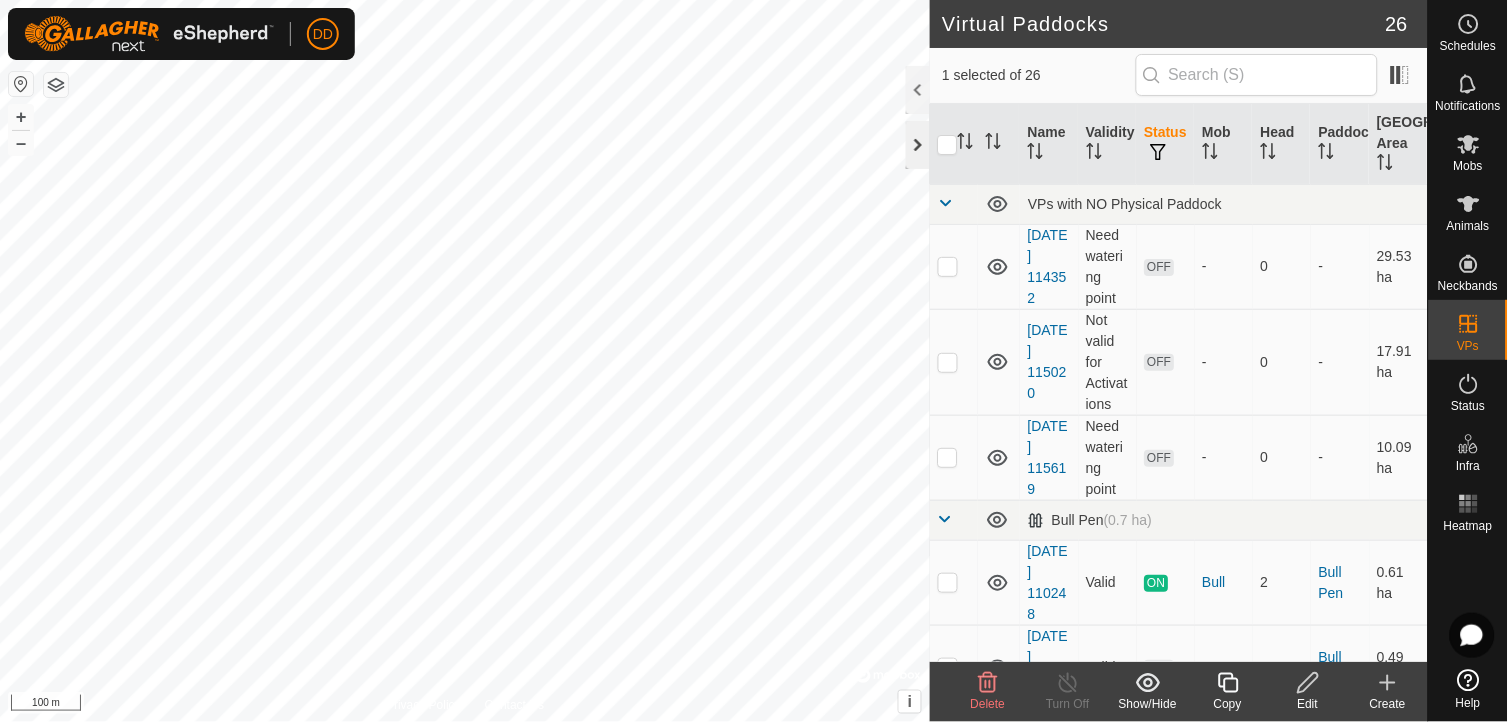 click 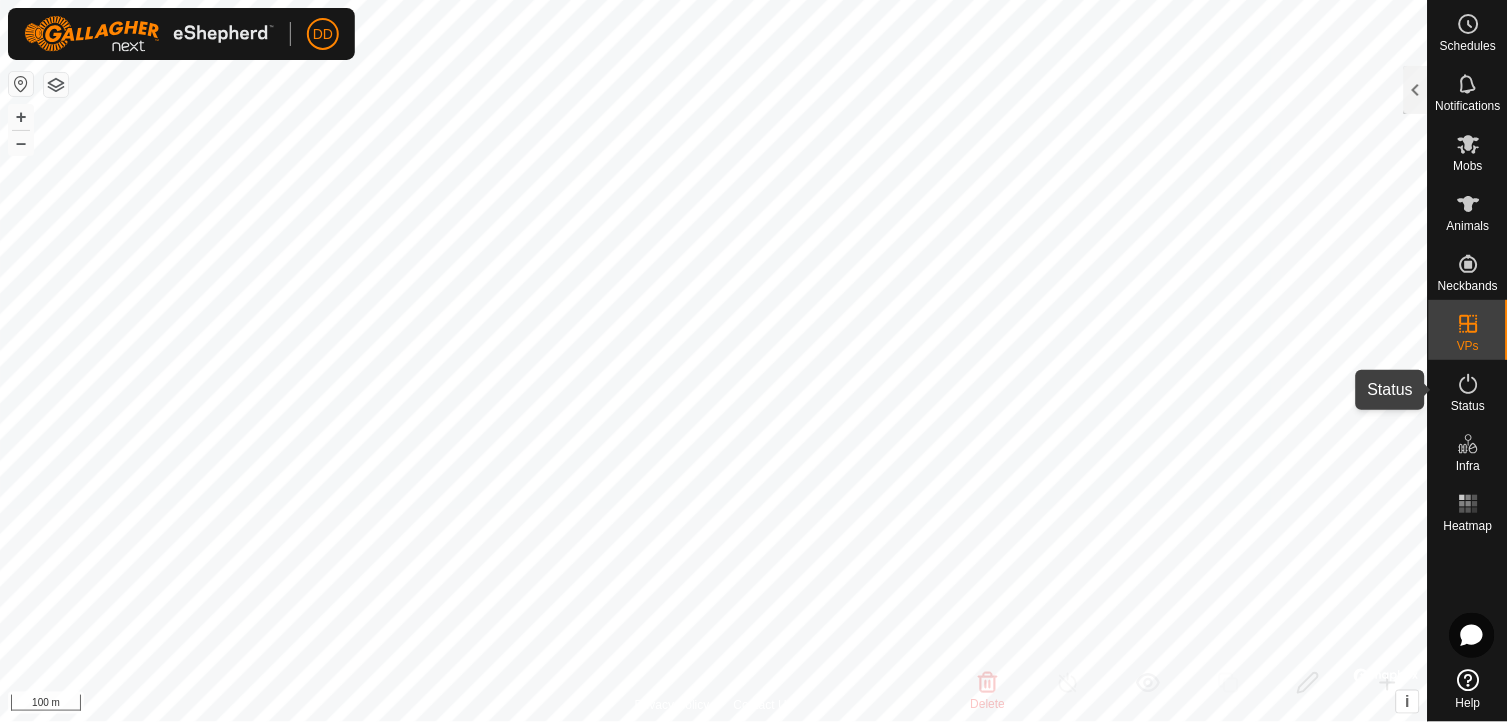 click 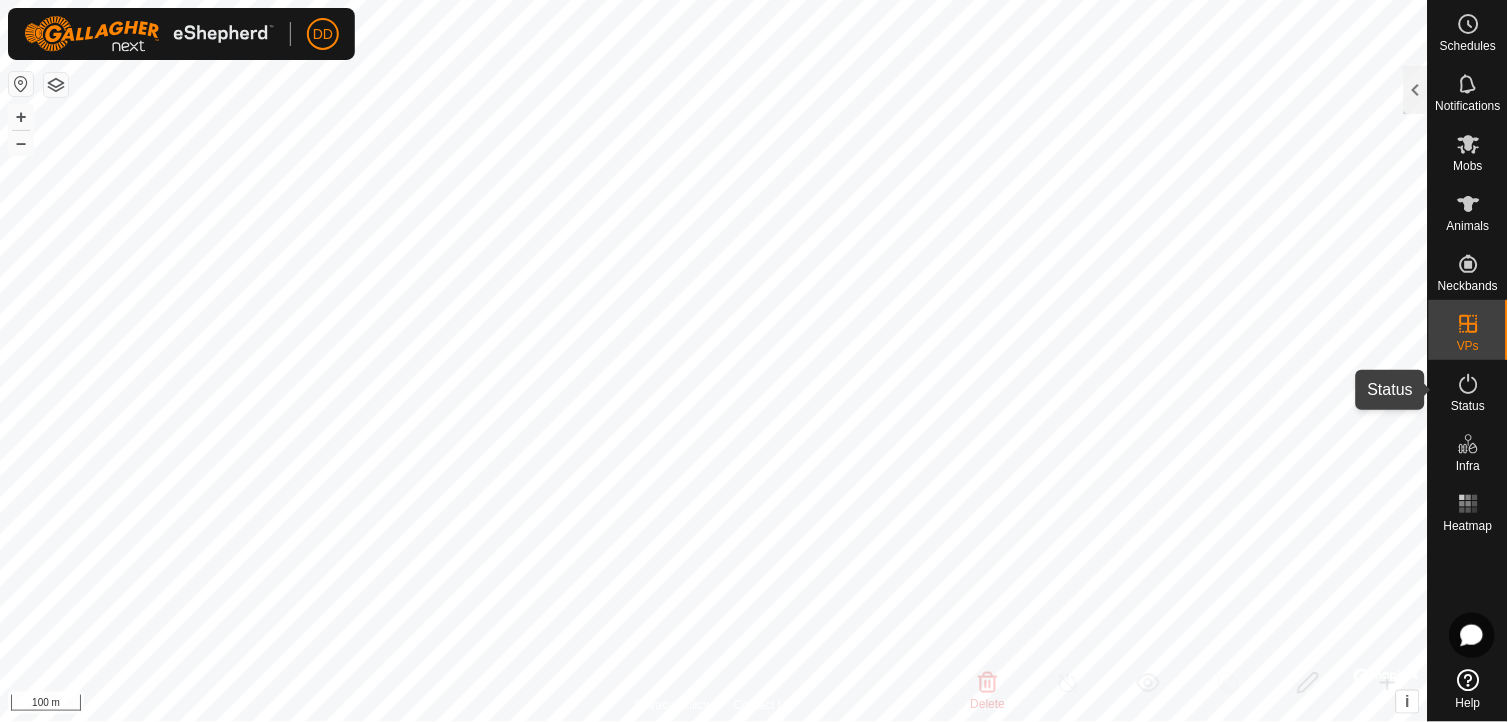 click 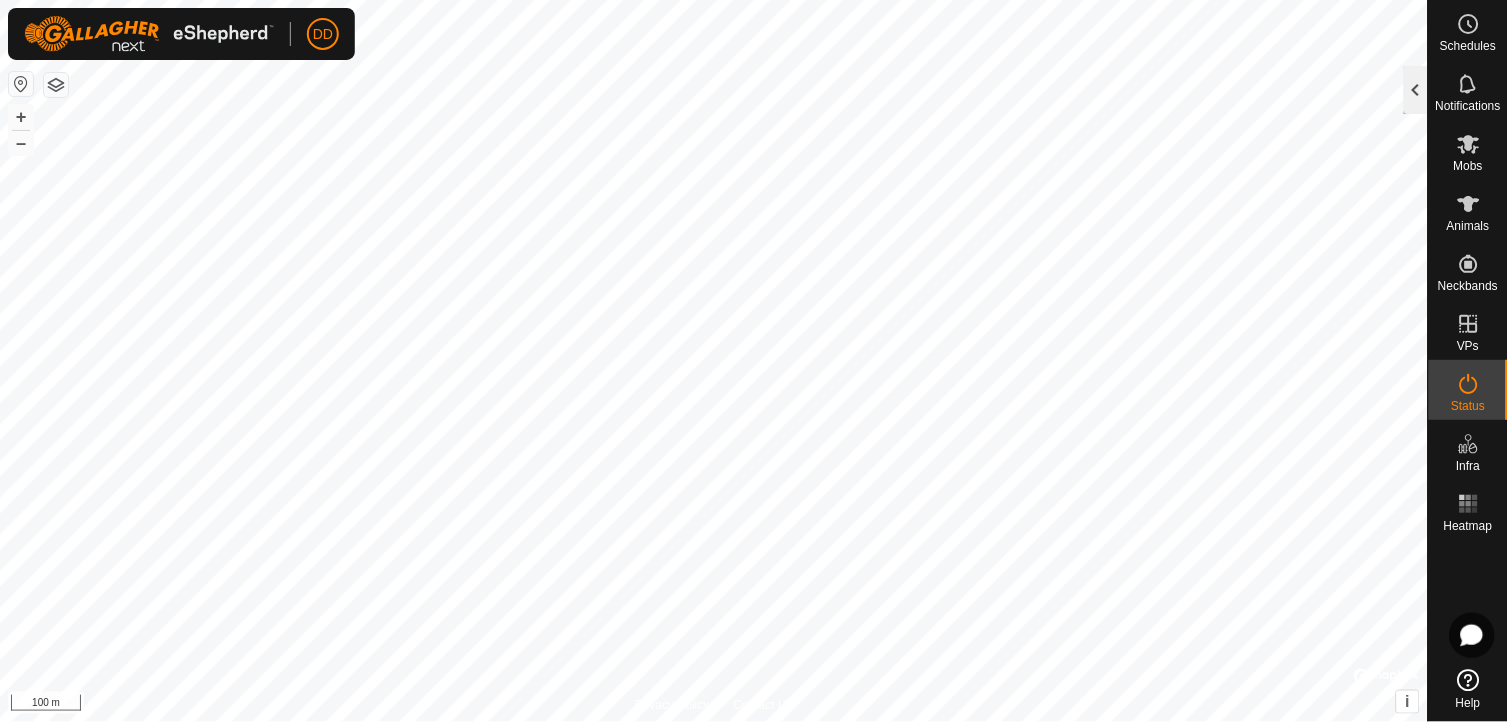click 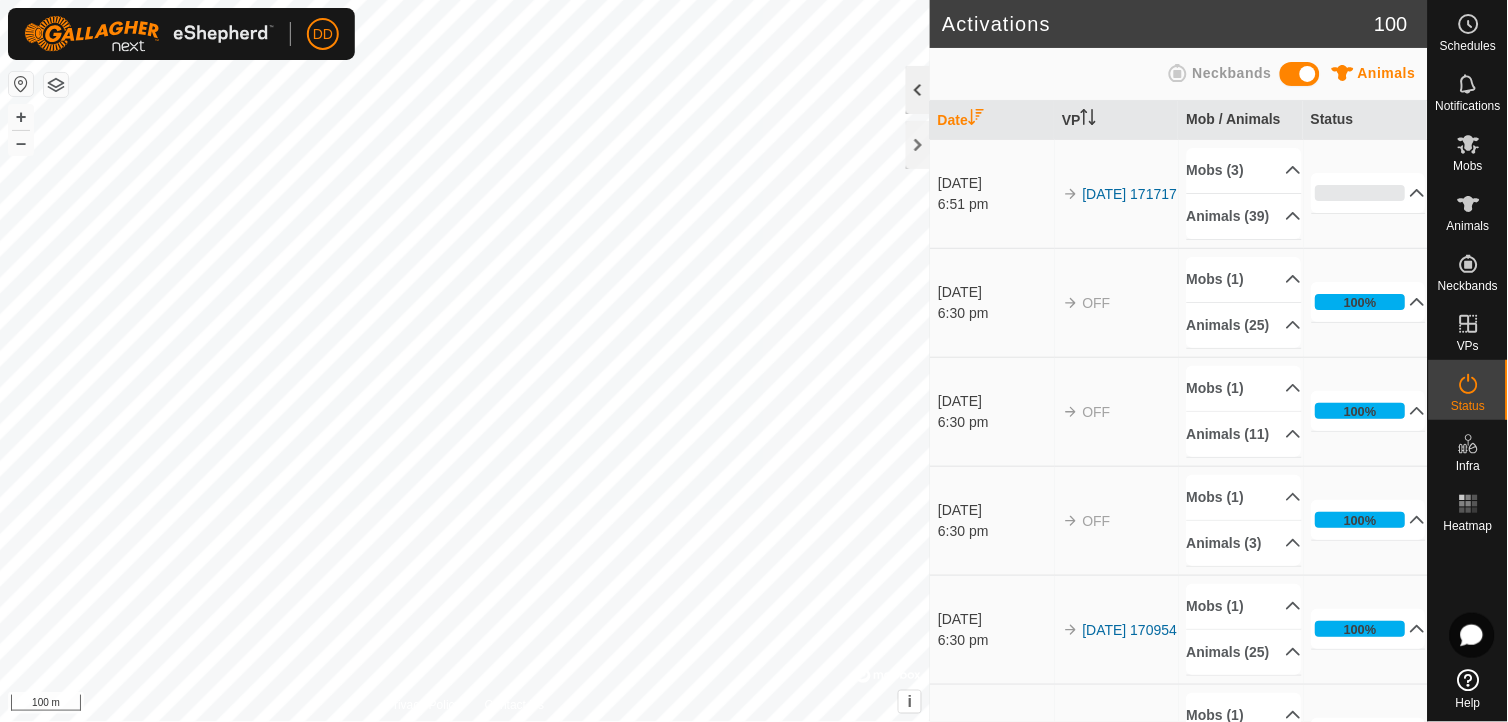 click on "Activations 100 Animals Neckbands   Date   VP   Mob / Animals   Status  [DATE] 6:51 pm 2025-07-08 171717 Mobs (3)  Cows   Breeding Bulls   Heifers  Animals (39)  9J   103K   103M   30L   32i   15   2L   701F   68K   15M   68H   28G   2C   13i   43L   130G   15K   [PERSON_NAME]   53L   135M   2668   615F   396   2m   17M   17i   11K   1M   135K   153M   68M   7   14D   464H   153F   143M   JoM   1F   464M  0% In Progress Pending  39  Sent   0  Completed Confirmed   0  Overridden  0  Cancelled   0  [DATE] 6:30 pm OFF Mobs (1)  Cows  Animals (25)  9J   103K   30L   32i   2L   701F   68K   68H   28G   2C   13i   43L   130G   15K   [PERSON_NAME]   2668   615F   396   17i   11K   135K   14D   464H   153F   1F  100% In Progress Pending  0  Sent   0  Completed Confirmed   25  Overridden  0  Cancelled   0  [DATE] 6:30 pm OFF Mobs (1)  Heifers  Animals (11)  103M   15M   135M   2m   17M   1M   153M   68M   143M   JoM   464M  100% In Progress Pending  0  Sent   0  Completed Confirmed   11  Overridden  0  Cancelled   0  OFF" 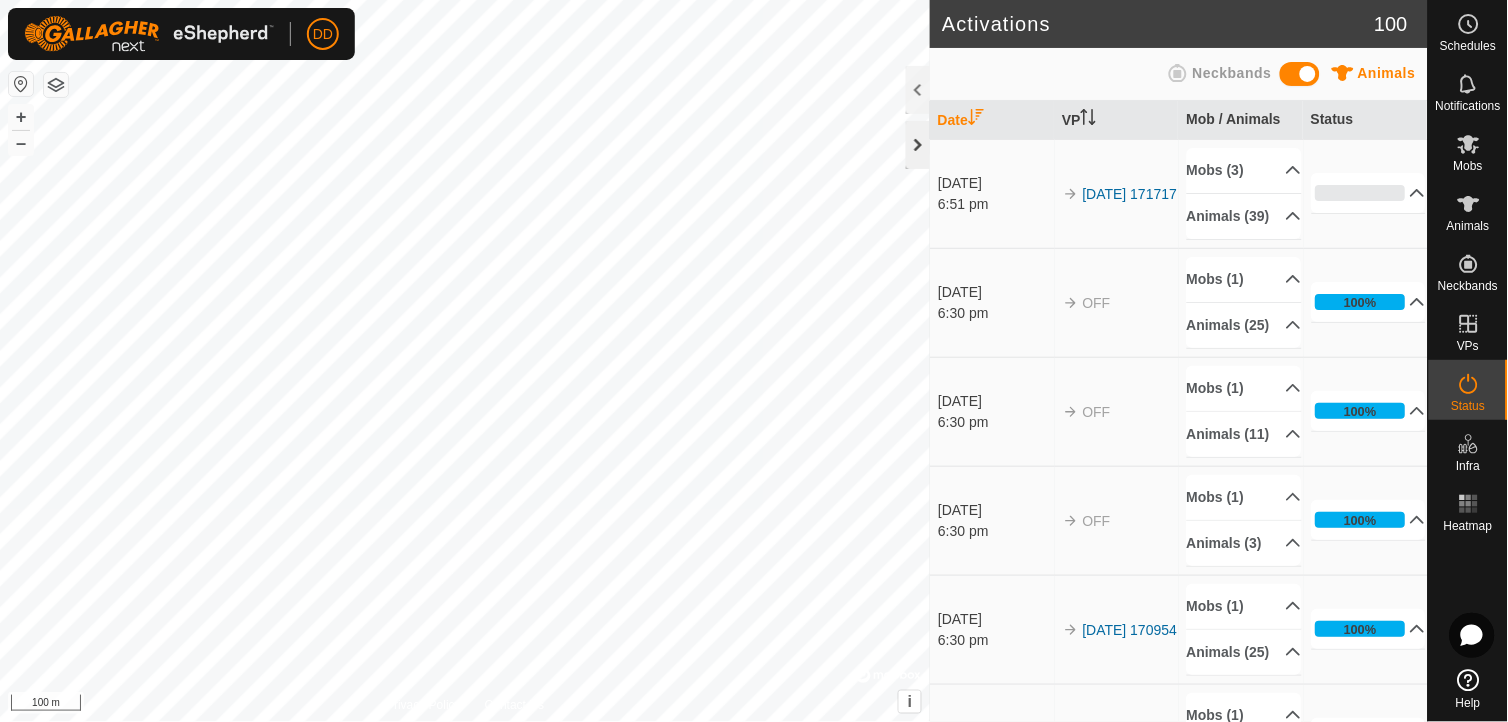 click 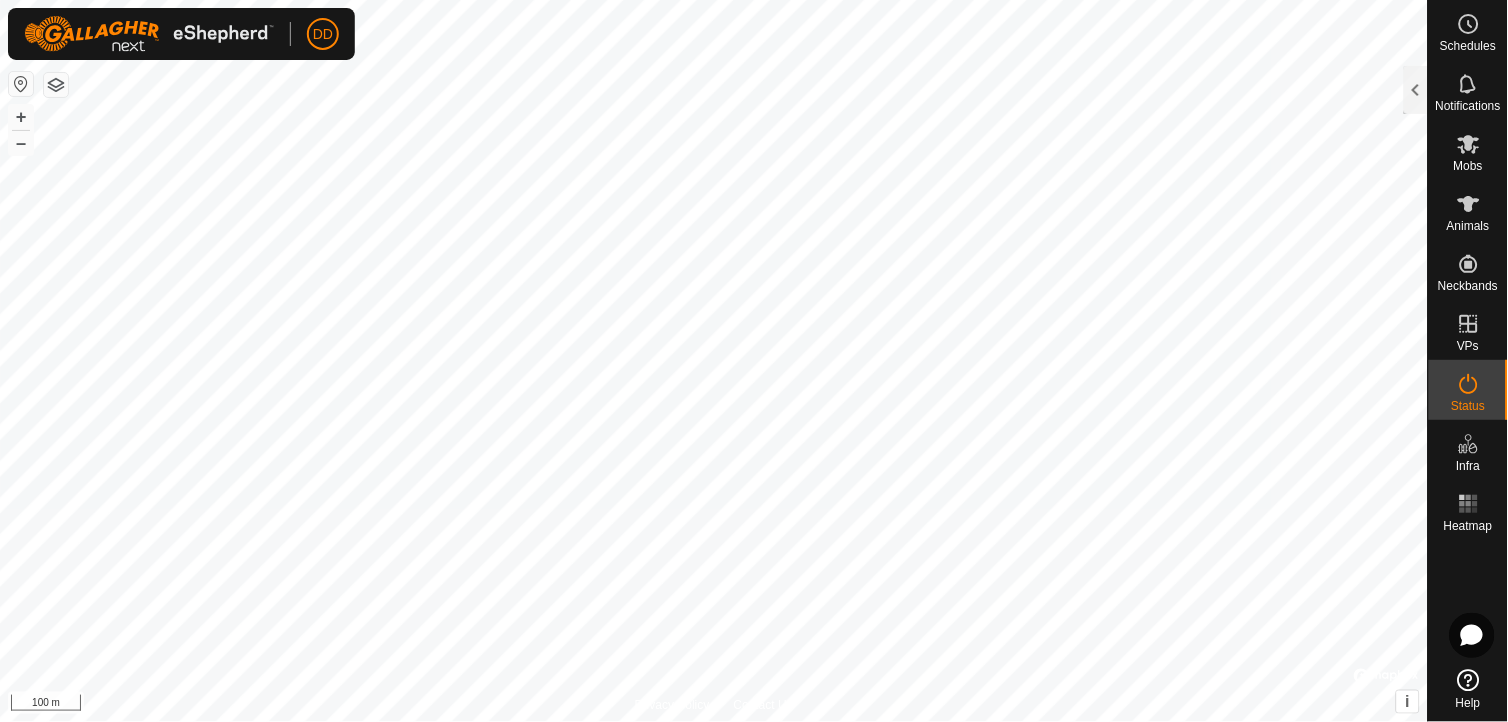 click on "DD Schedules Notifications Mobs Animals Neckbands VPs Status Infra Heatmap Help Activations 100 Animals Neckbands   Date   VP   Mob / Animals   Status  [DATE] 6:51 pm 2025-07-08 171717 Mobs (3)  Cows   Breeding Bulls   Heifers  Animals (39)  9J   103K   103M   30L   32i   15   2L   701F   68K   15M   68H   28G   2C   13i   43L   130G   15K   [PERSON_NAME]   53L   135M   2668   615F   396   2m   17M   17i   11K   1M   135K   153M   68M   7   14D   464H   153F   143M   JoM   1F   464M  0% In Progress Pending  39  Sent   0  Completed Confirmed   0  Overridden  0  Cancelled   0  [DATE] 6:30 pm OFF Mobs (1)  Cows  Animals (25)  9J   103K   30L   32i   2L   701F   68K   68H   28G   2C   13i   43L   130G   15K   [PERSON_NAME]   2668   615F   396   17i   11K   135K   14D   464H   153F   1F  100% In Progress Pending  0  Sent   0  Completed Confirmed   25  Overridden  0  Cancelled   0  [DATE] 6:30 pm OFF Mobs (1)  Heifers  Animals (11)  103M   15M   135M   2m   17M   1M   153M   68M   143M   JoM   464M  100%" at bounding box center (754, 361) 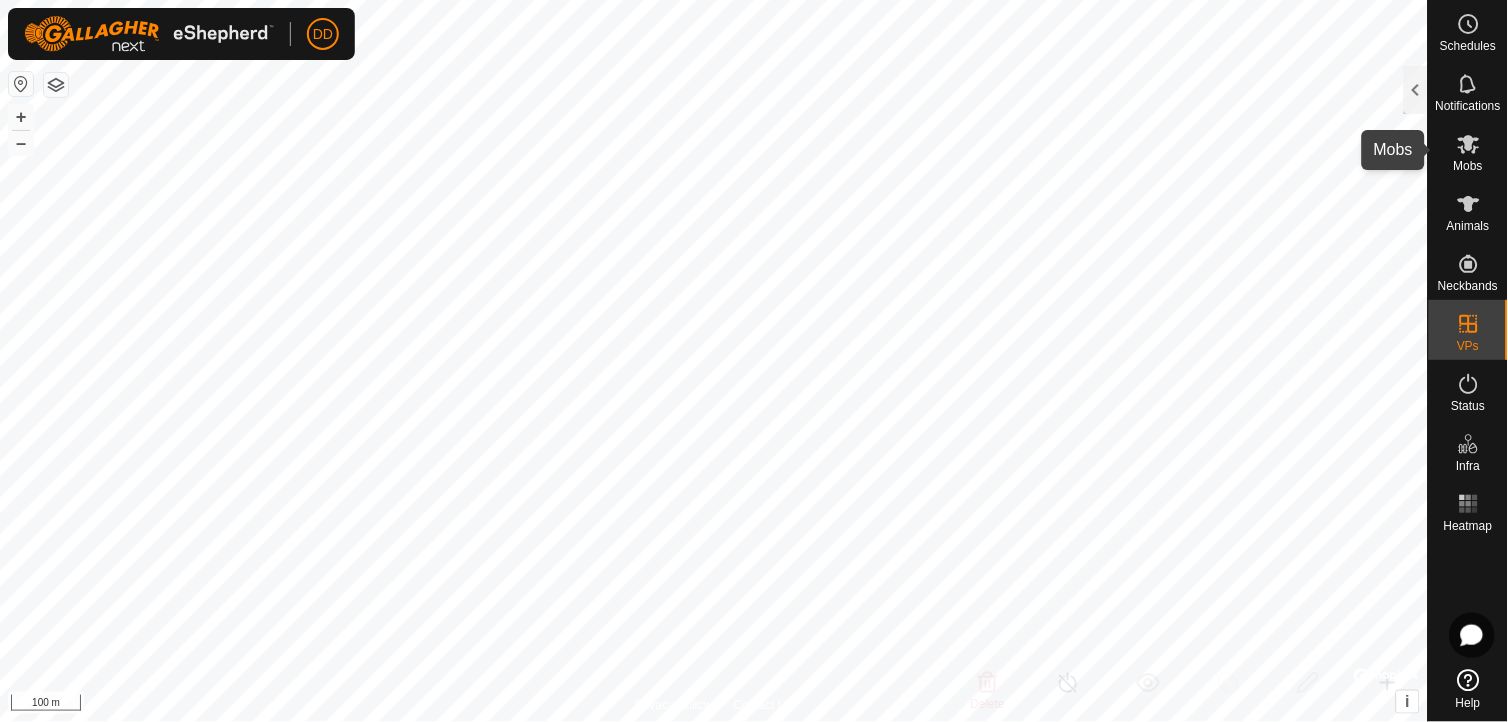 click 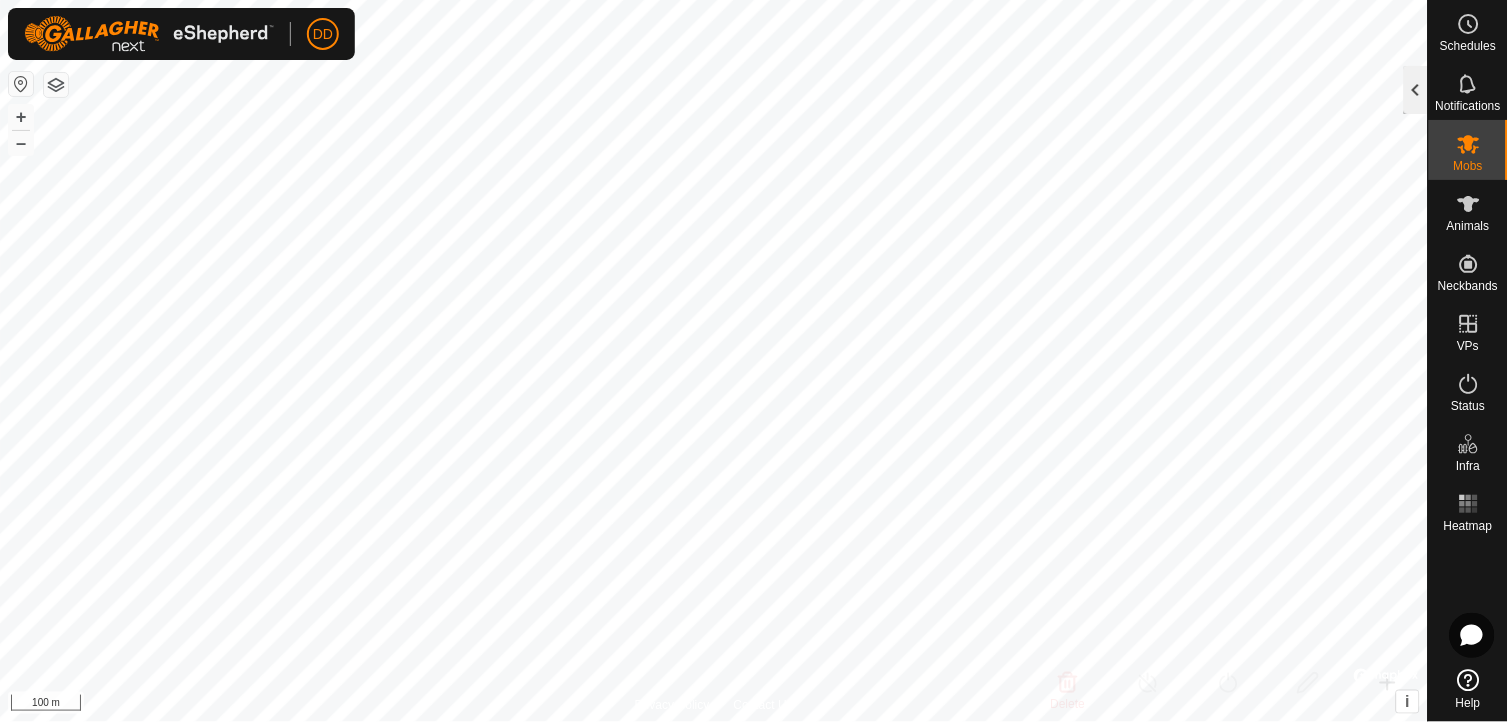 click 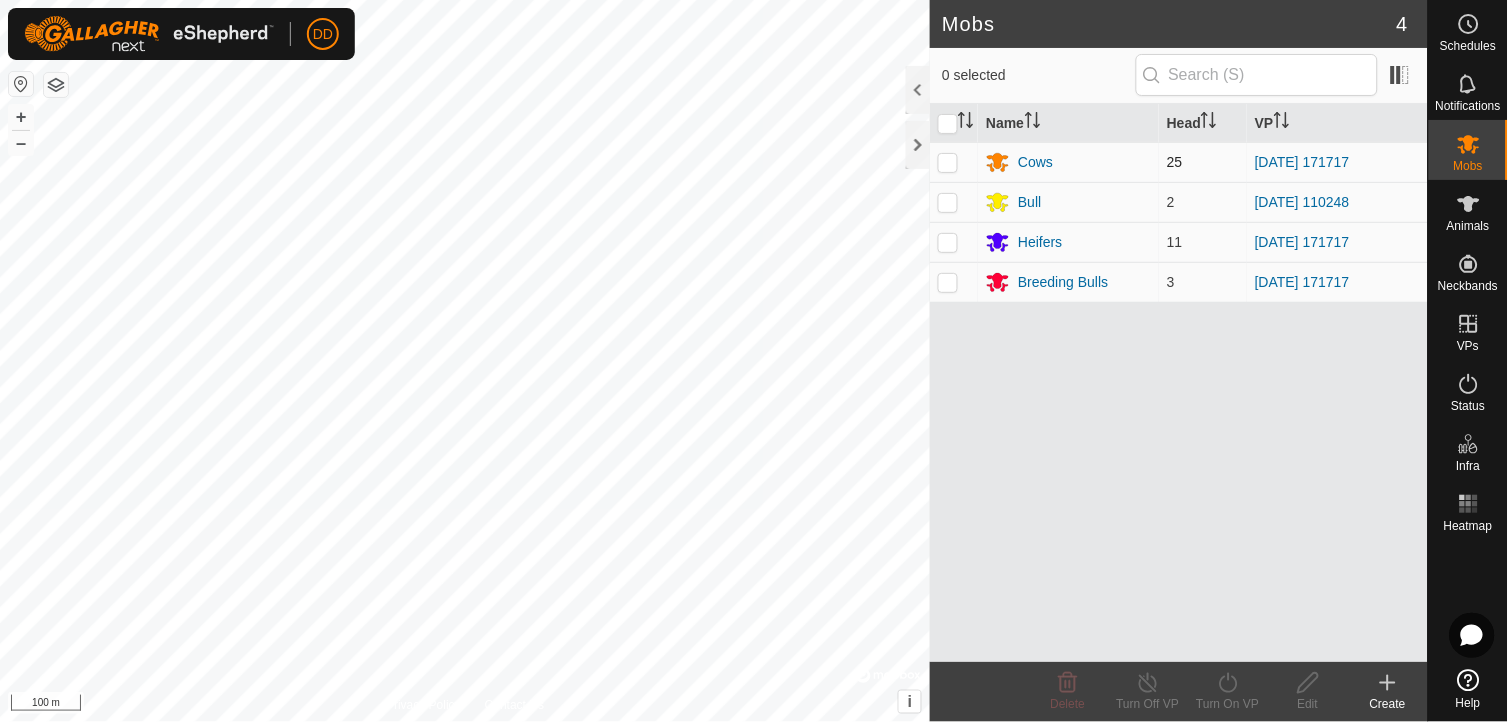 click at bounding box center [948, 162] 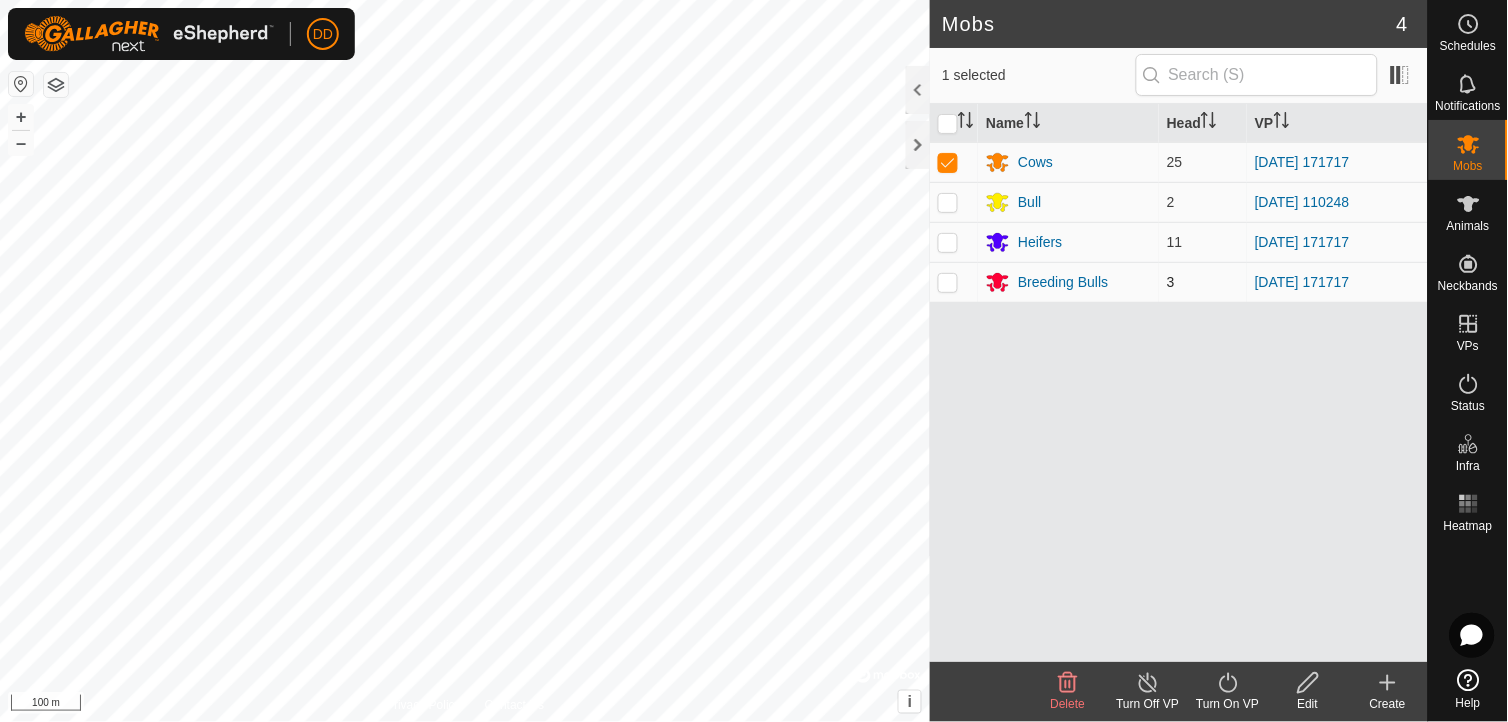 click at bounding box center [948, 282] 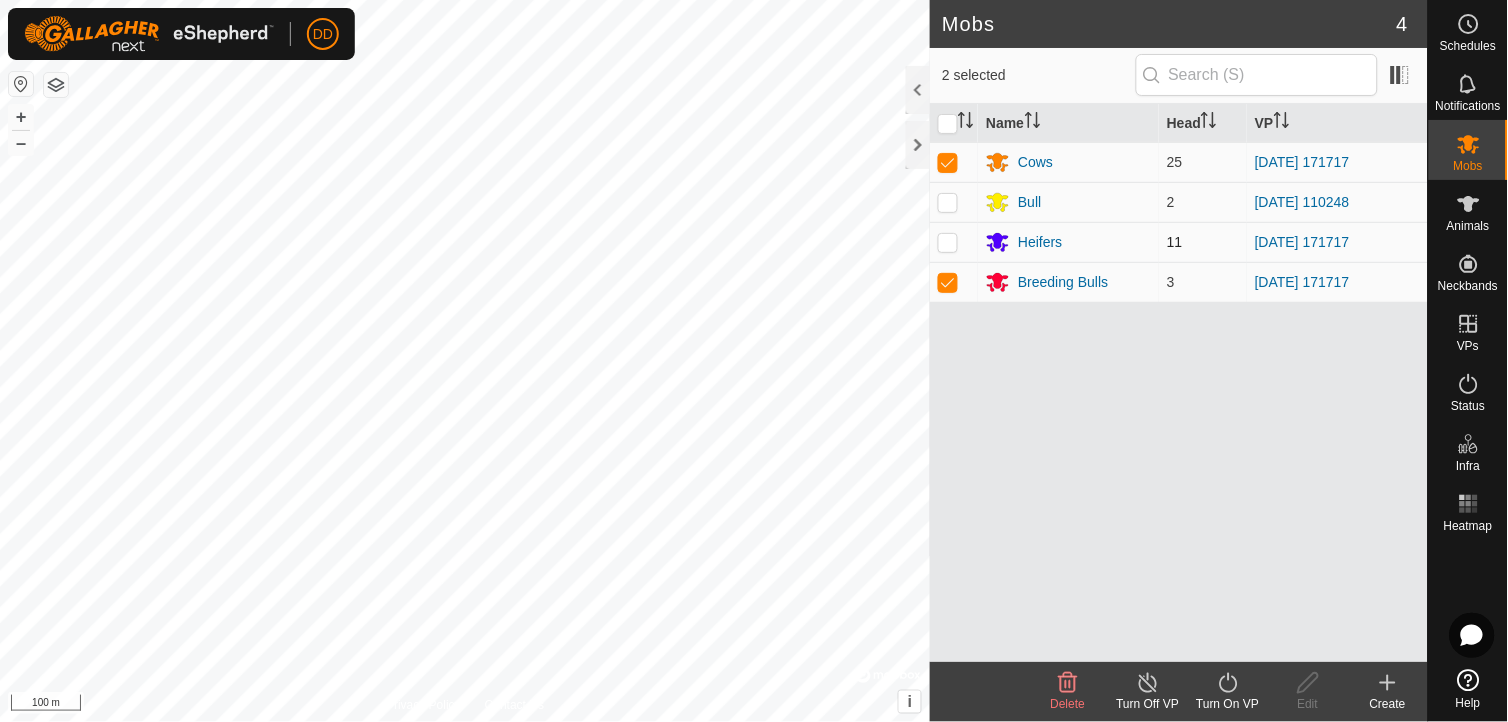 click at bounding box center (948, 242) 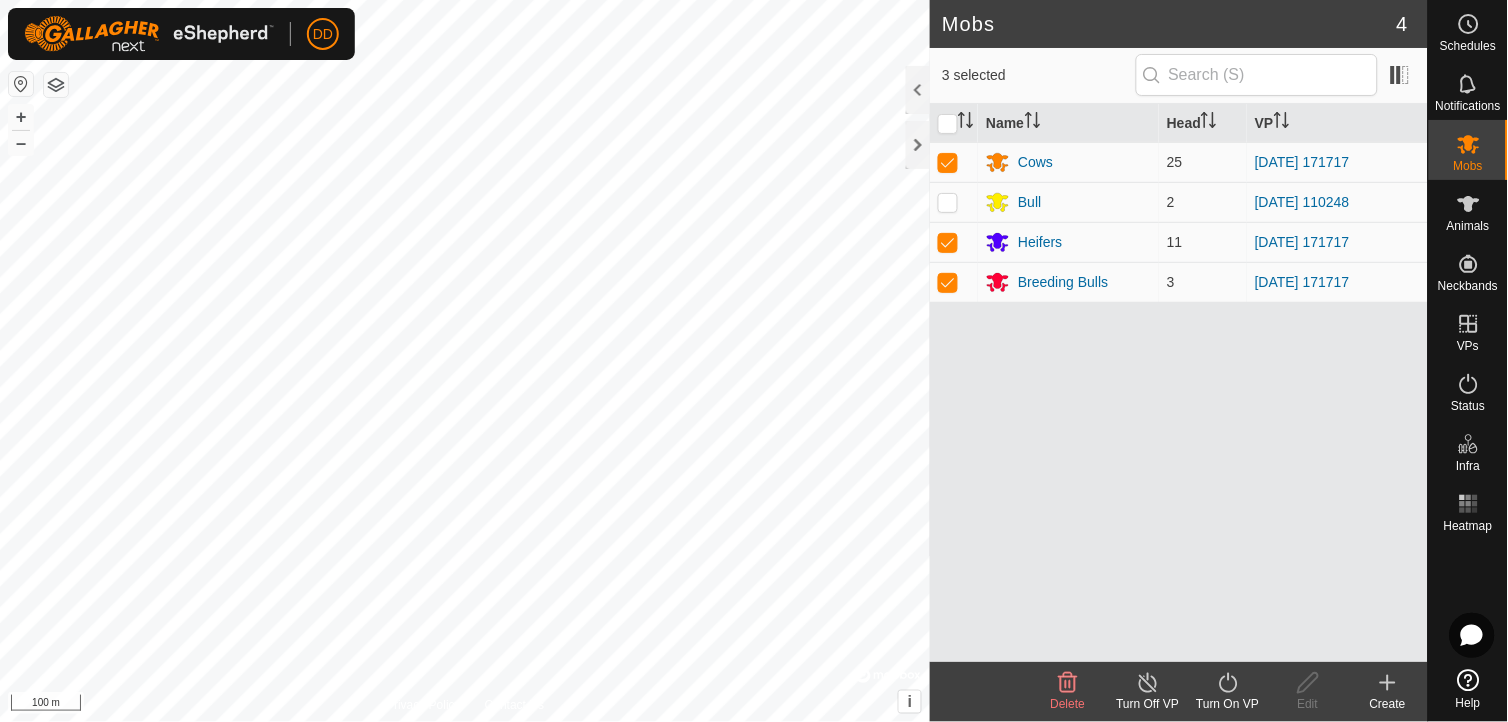 click 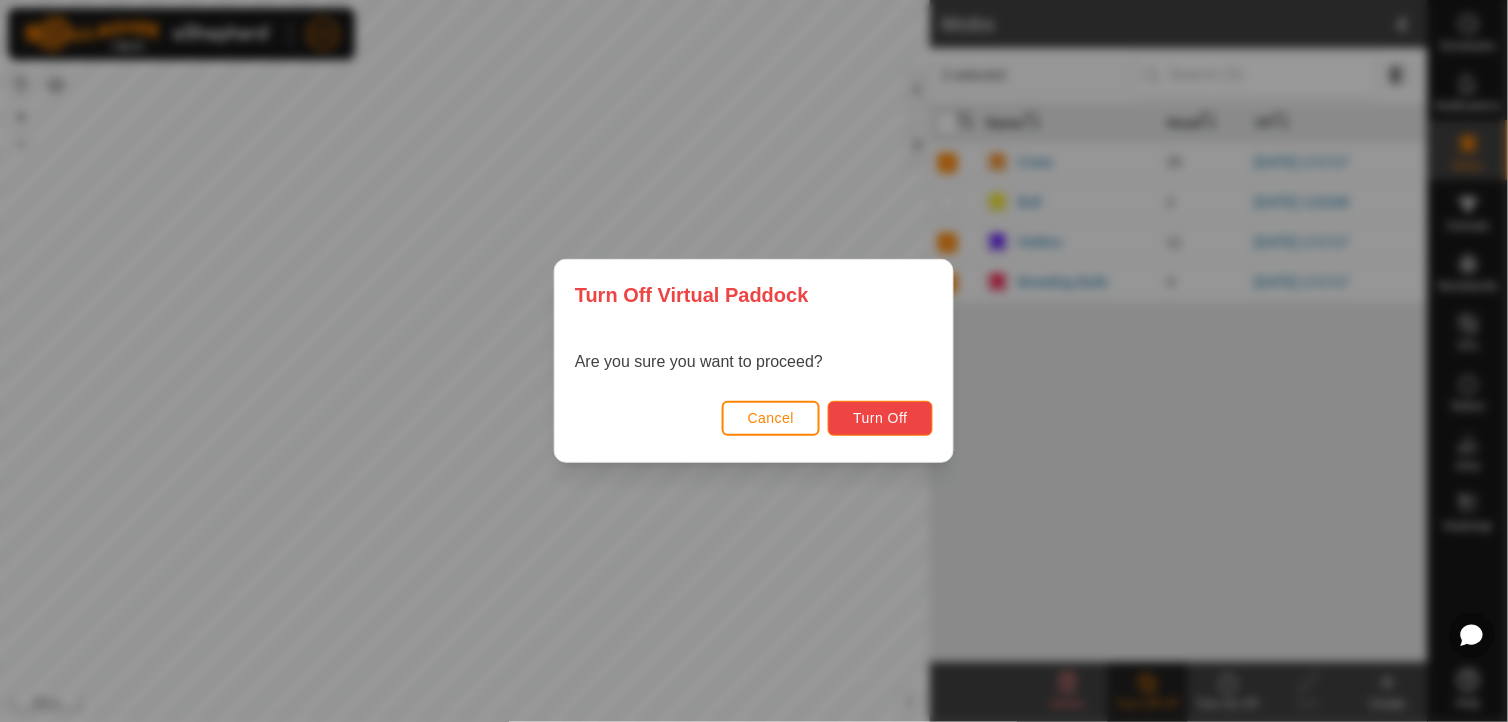 click on "Turn Off" at bounding box center [880, 418] 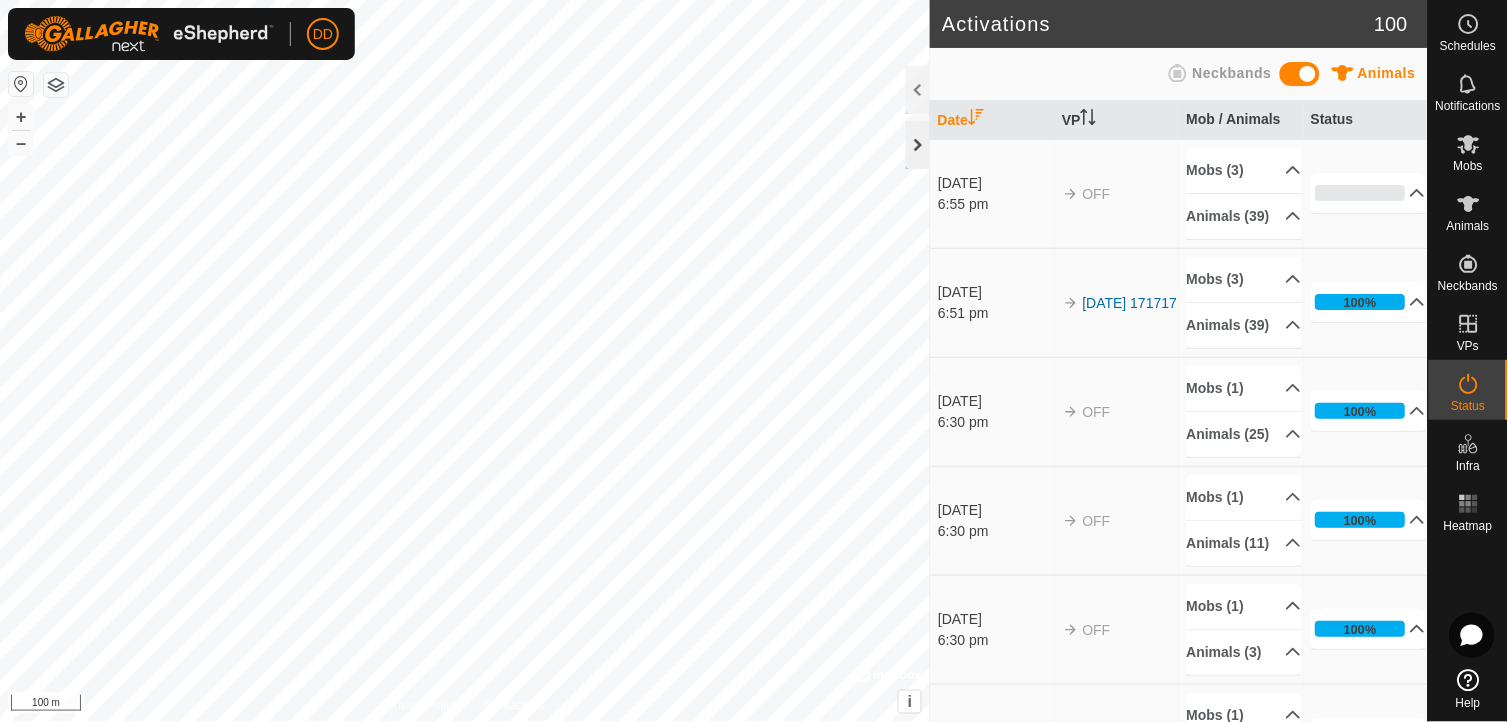click 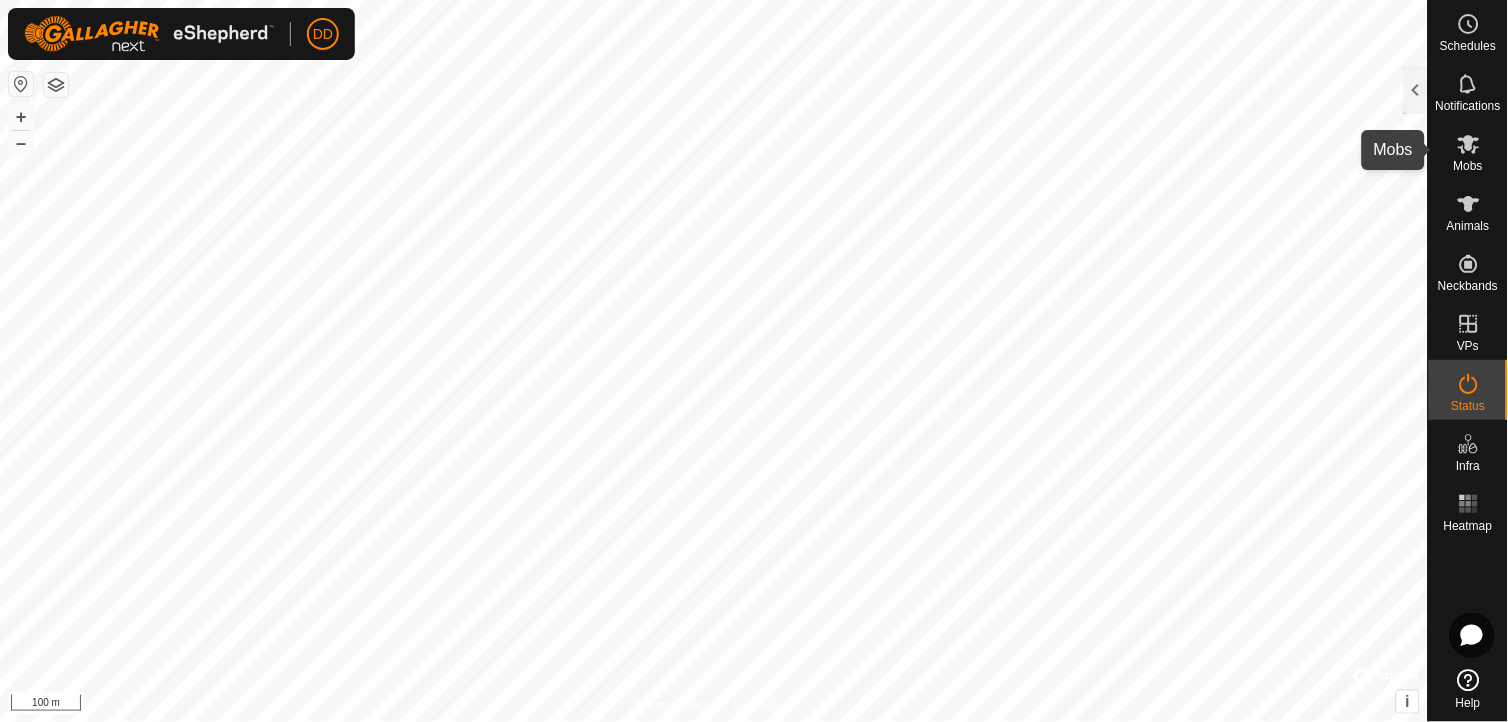 click 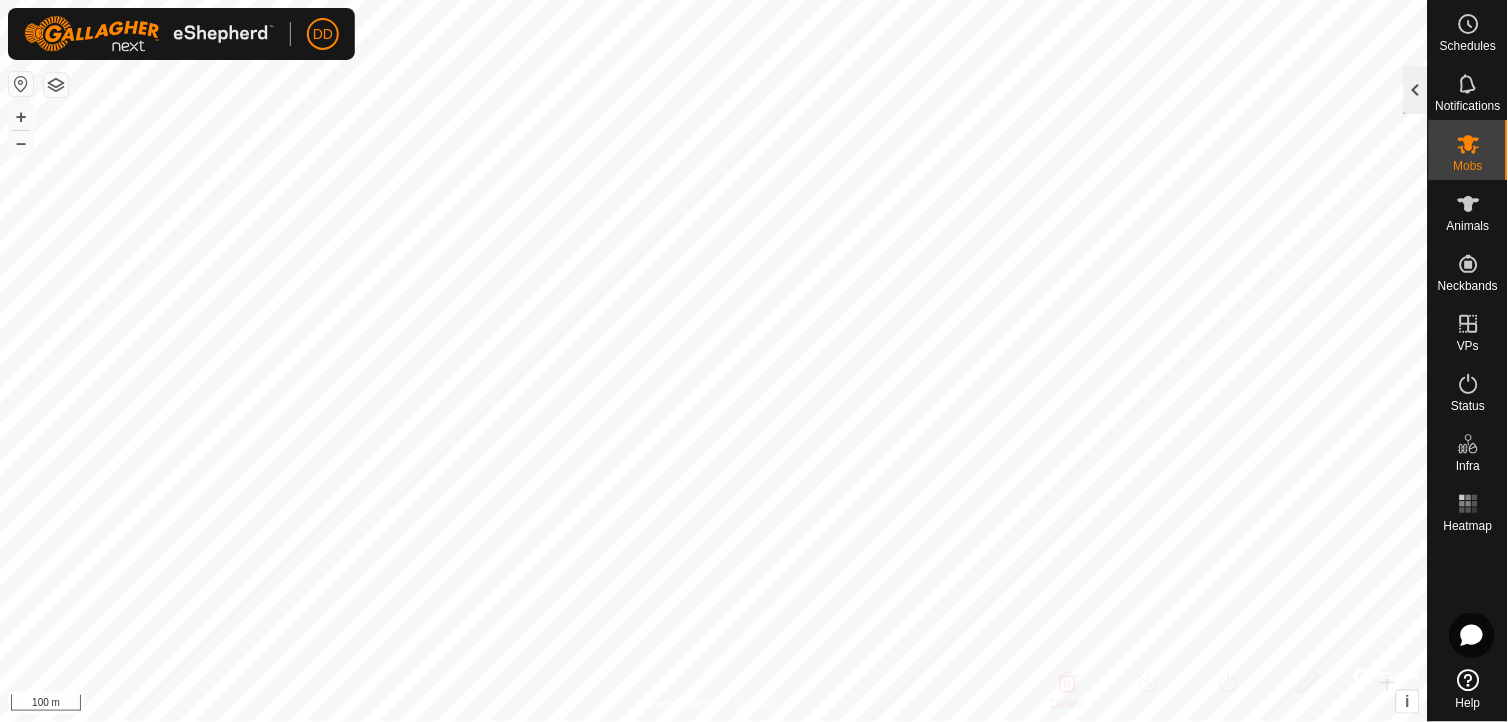 click 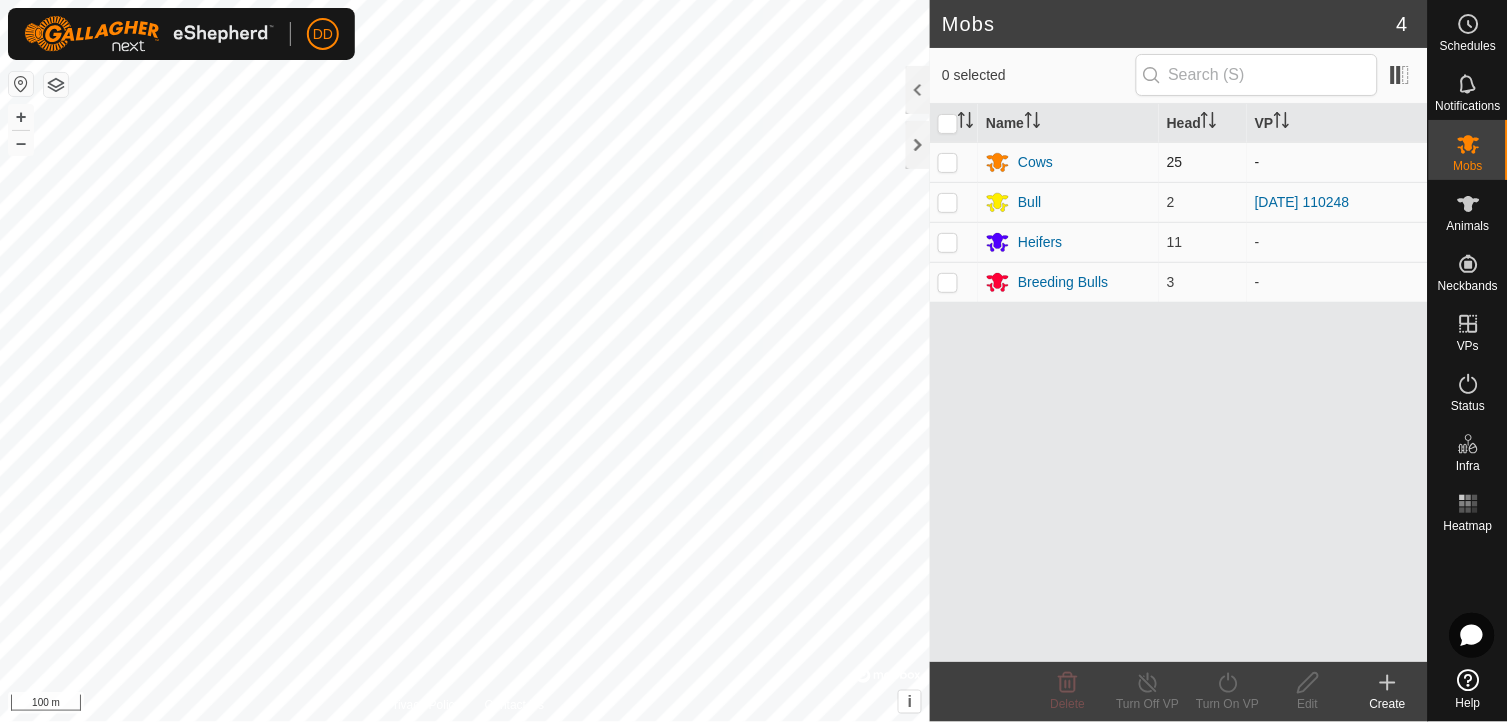 click at bounding box center [948, 162] 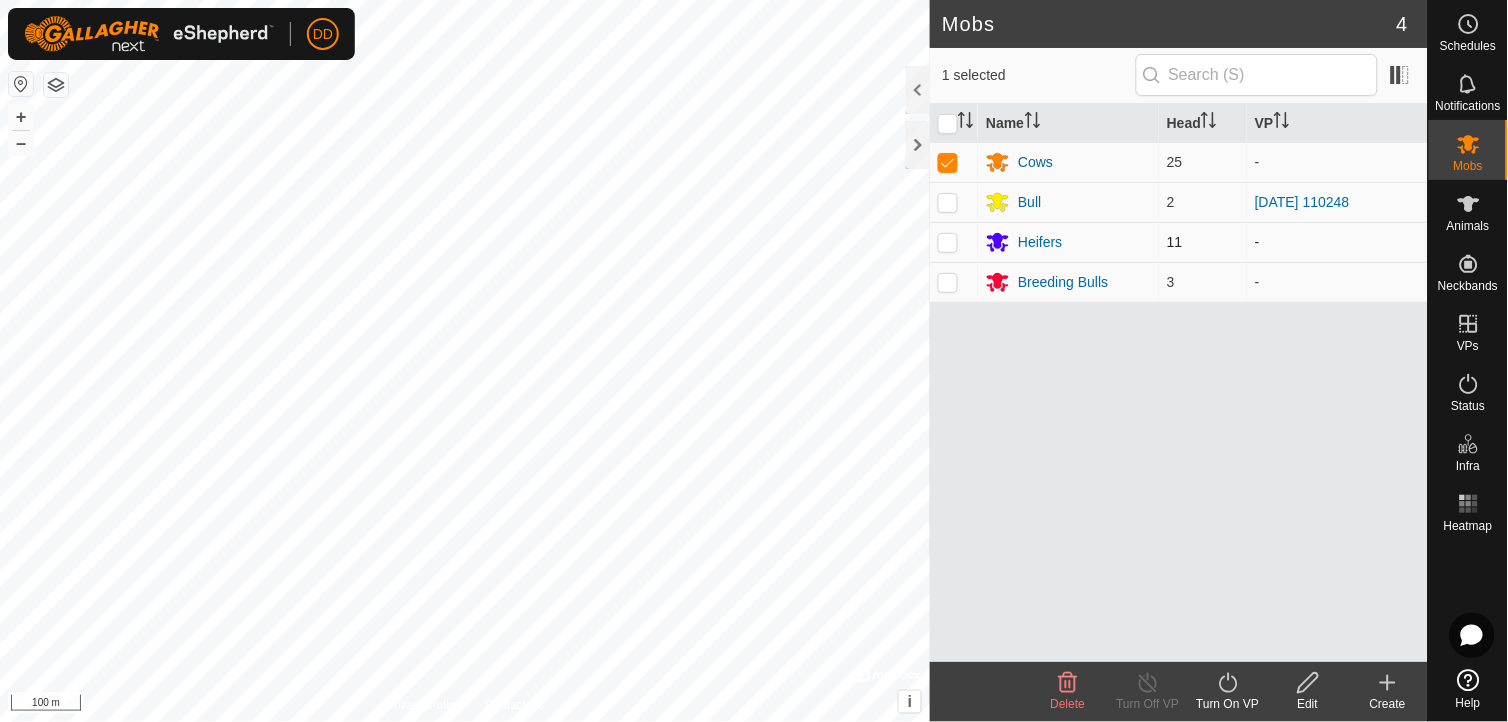 click at bounding box center (948, 242) 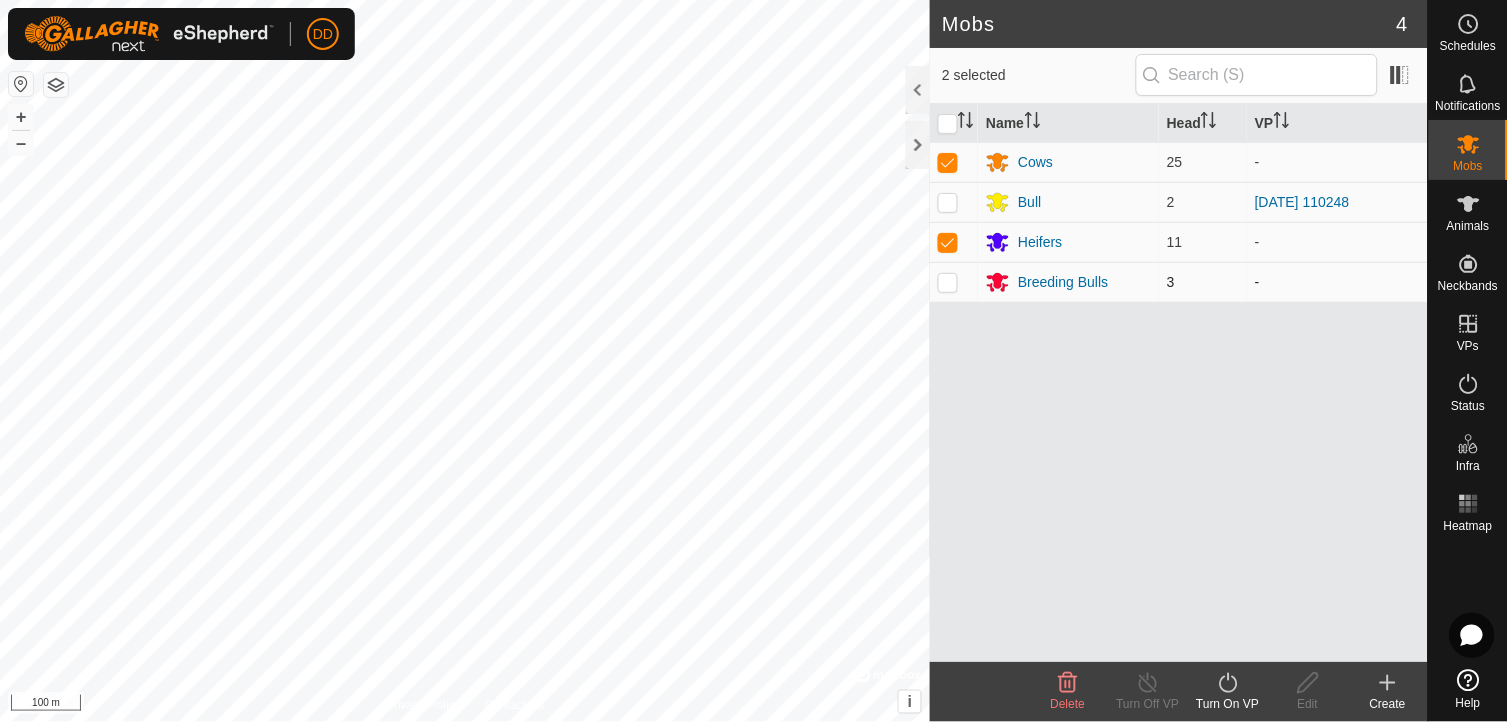 click at bounding box center (948, 282) 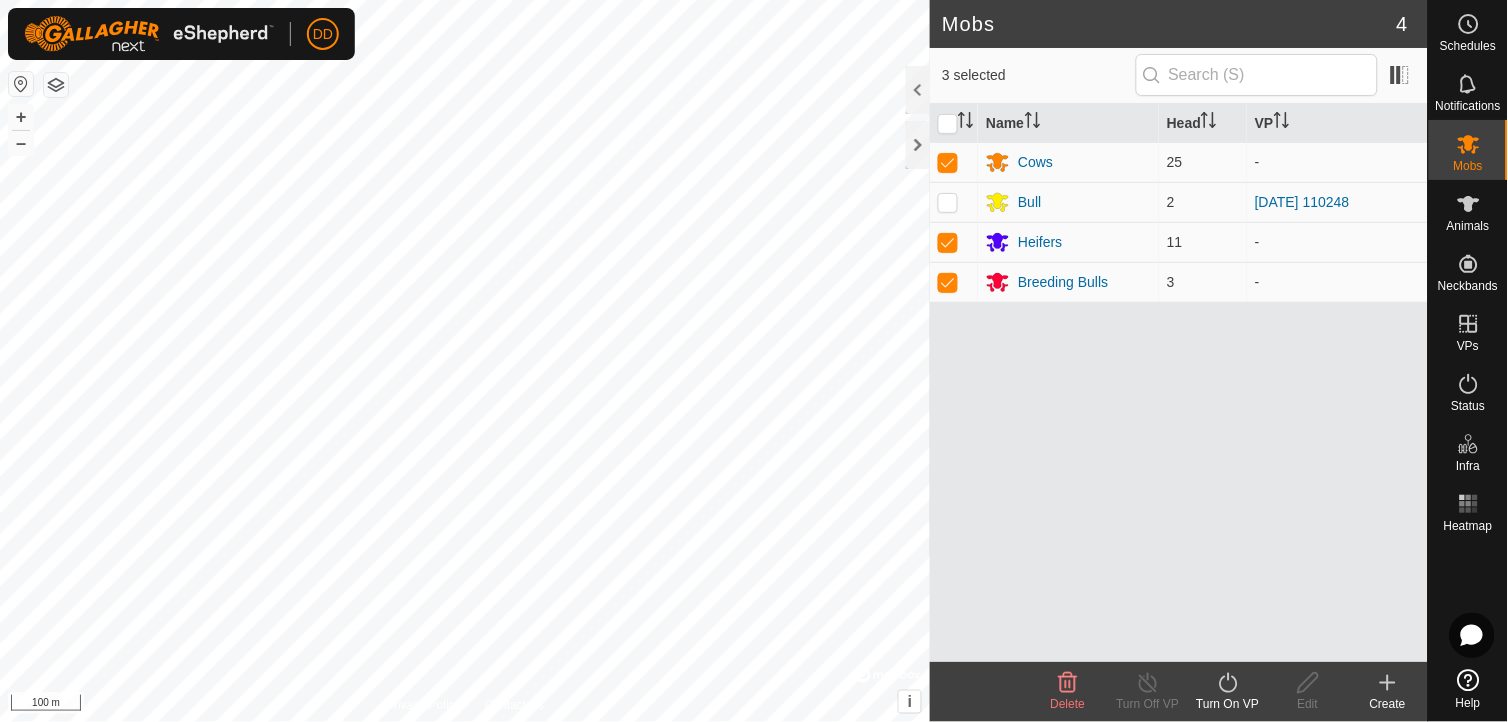 click on "Turn On VP" 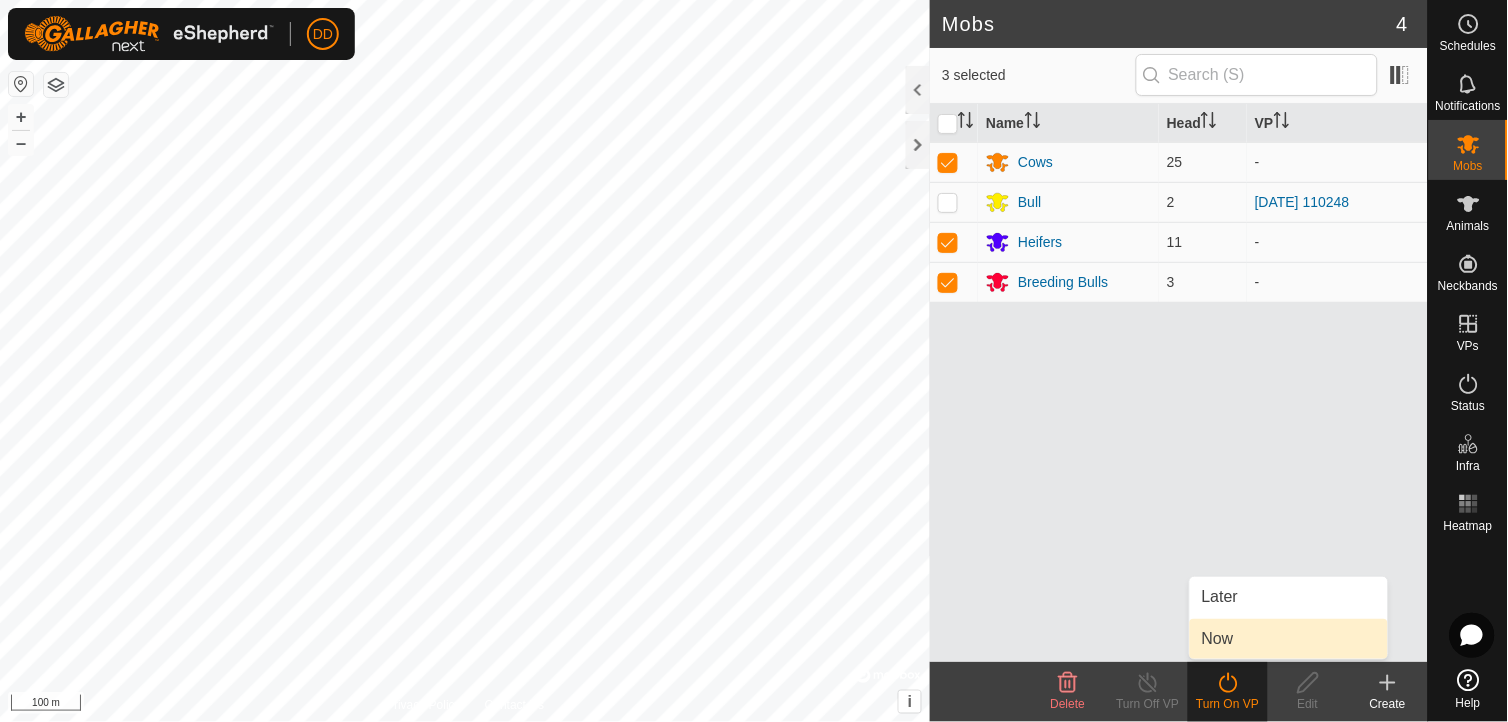 click on "Now" at bounding box center (1218, 639) 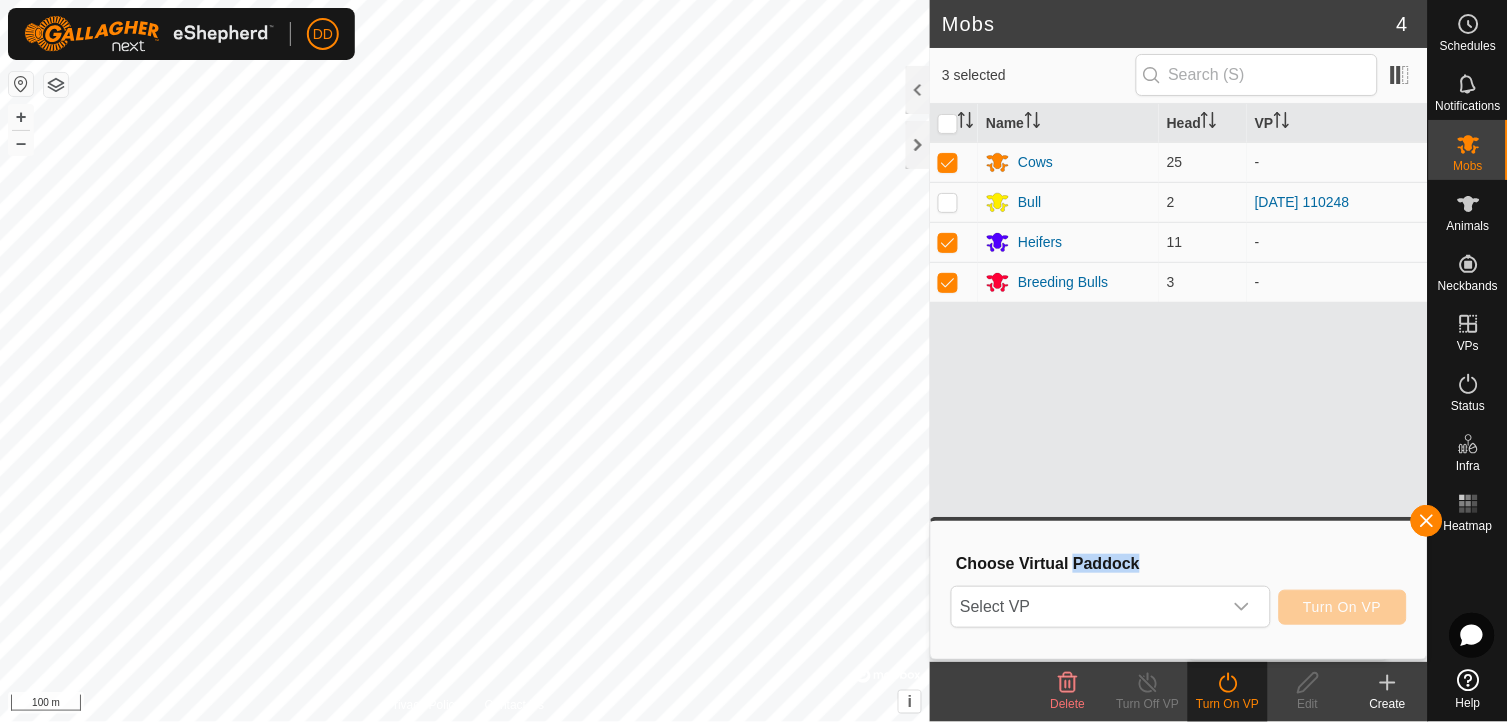 click on "Choose Virtual Paddock Select VP Turn On VP" at bounding box center (1179, 590) 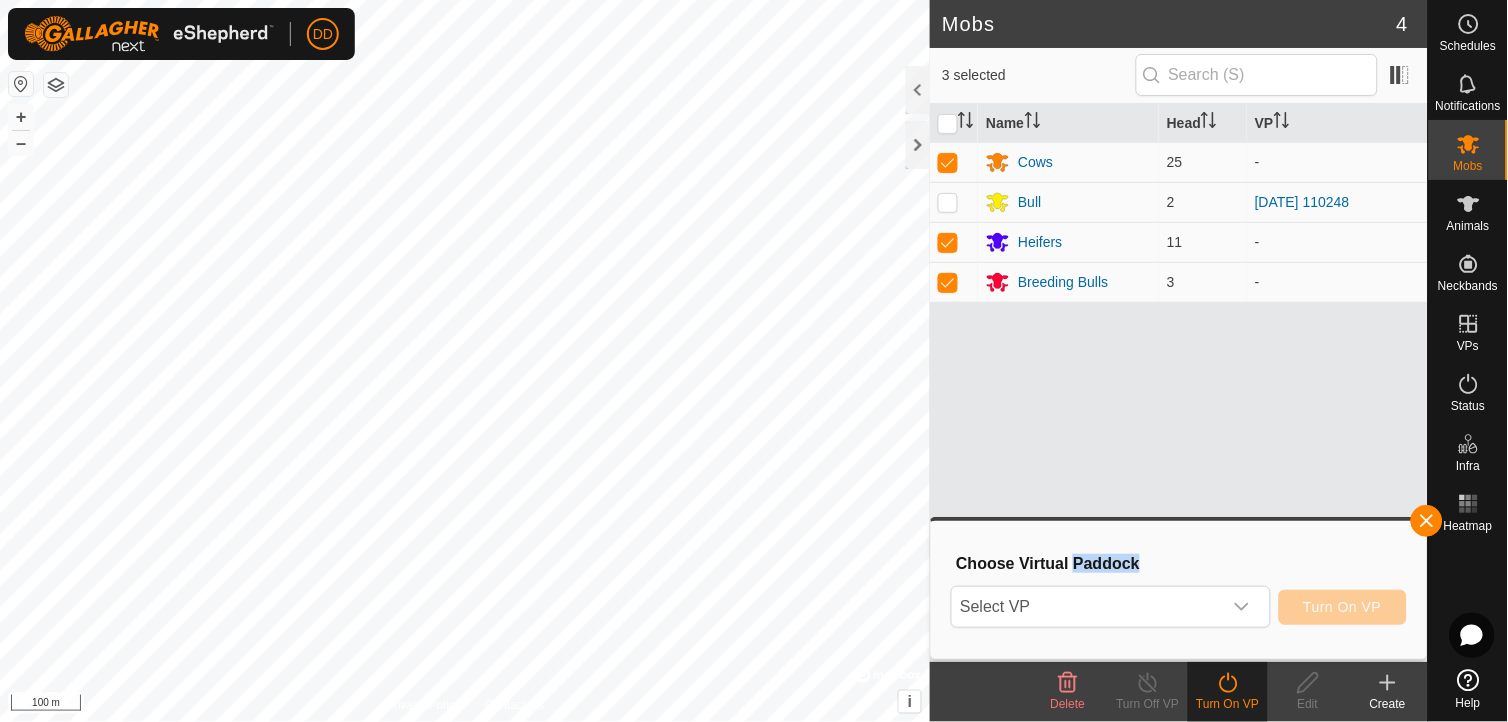 drag, startPoint x: 1226, startPoint y: 638, endPoint x: 1171, endPoint y: 547, distance: 106.32967 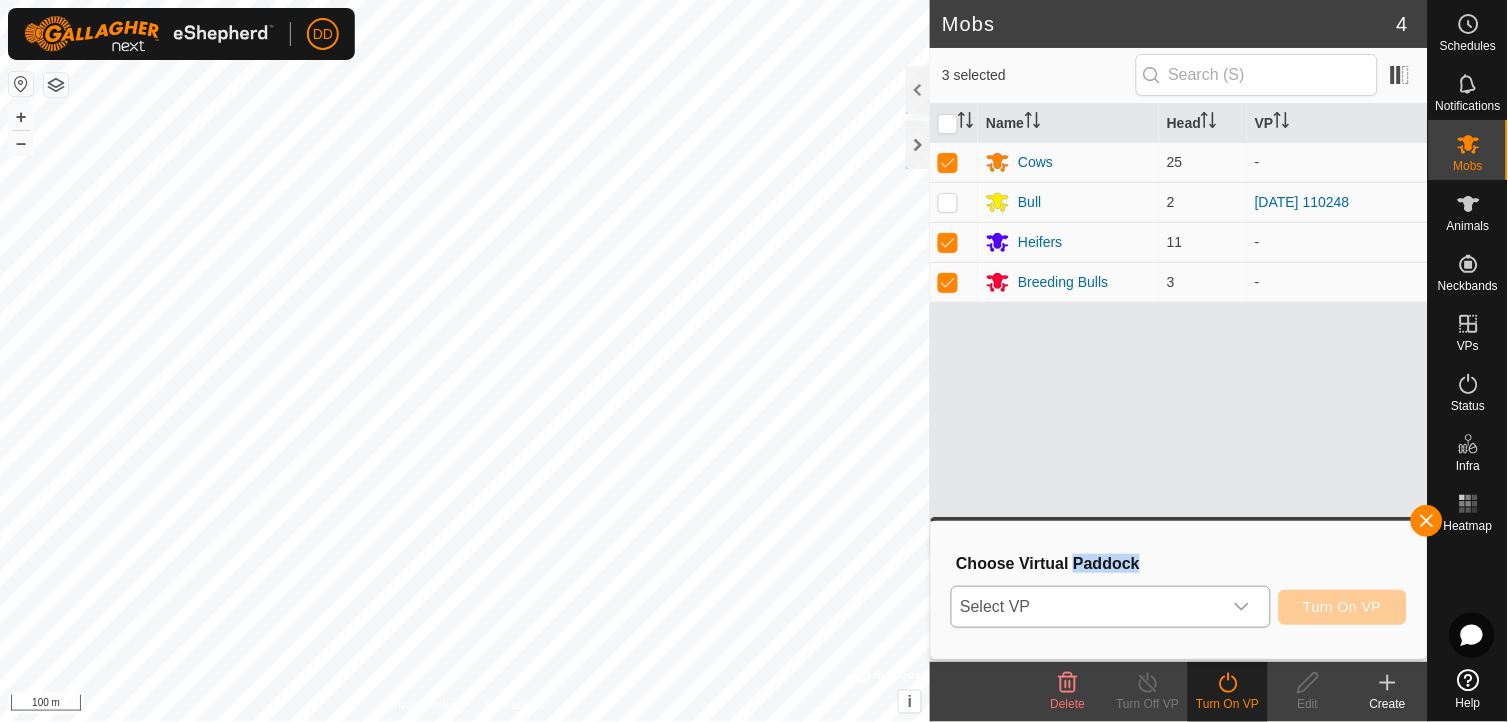 drag, startPoint x: 1171, startPoint y: 547, endPoint x: 1247, endPoint y: 613, distance: 100.65784 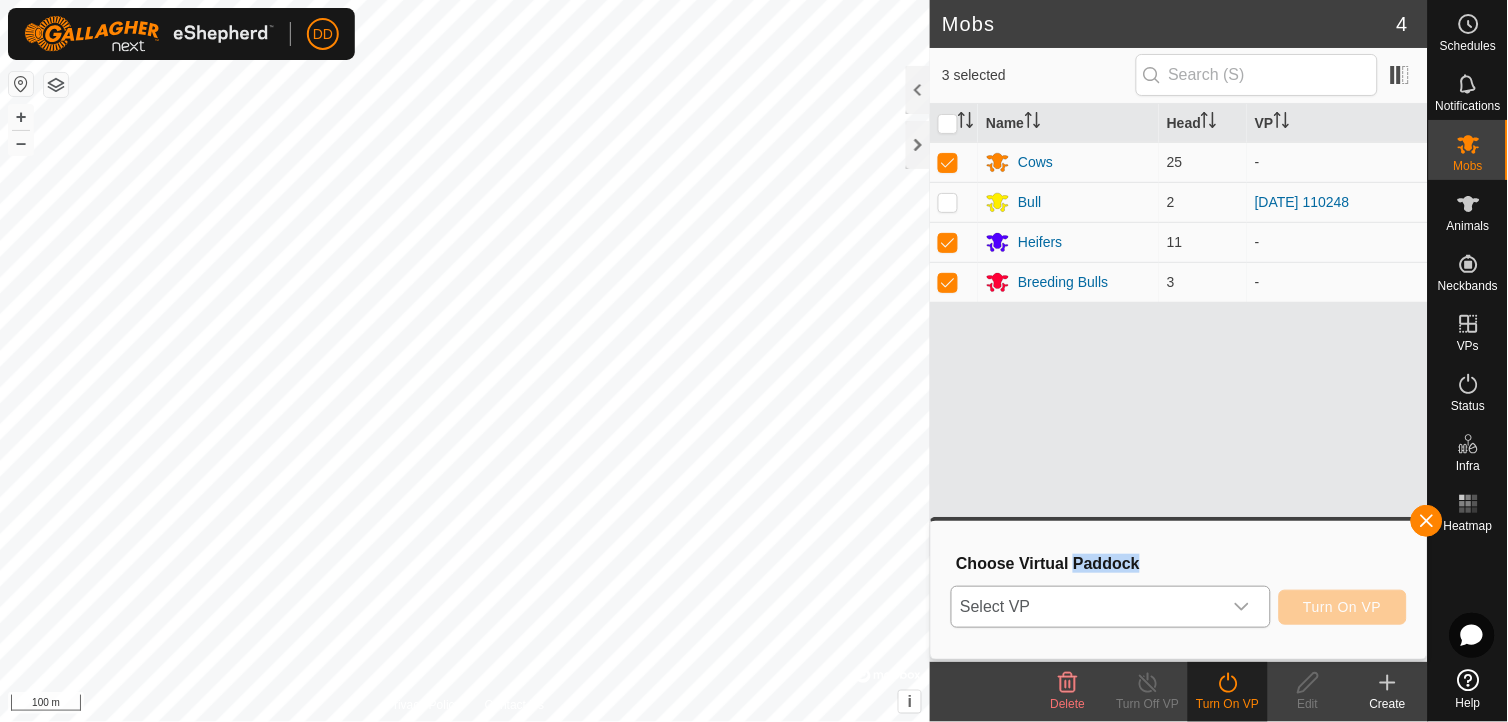 click 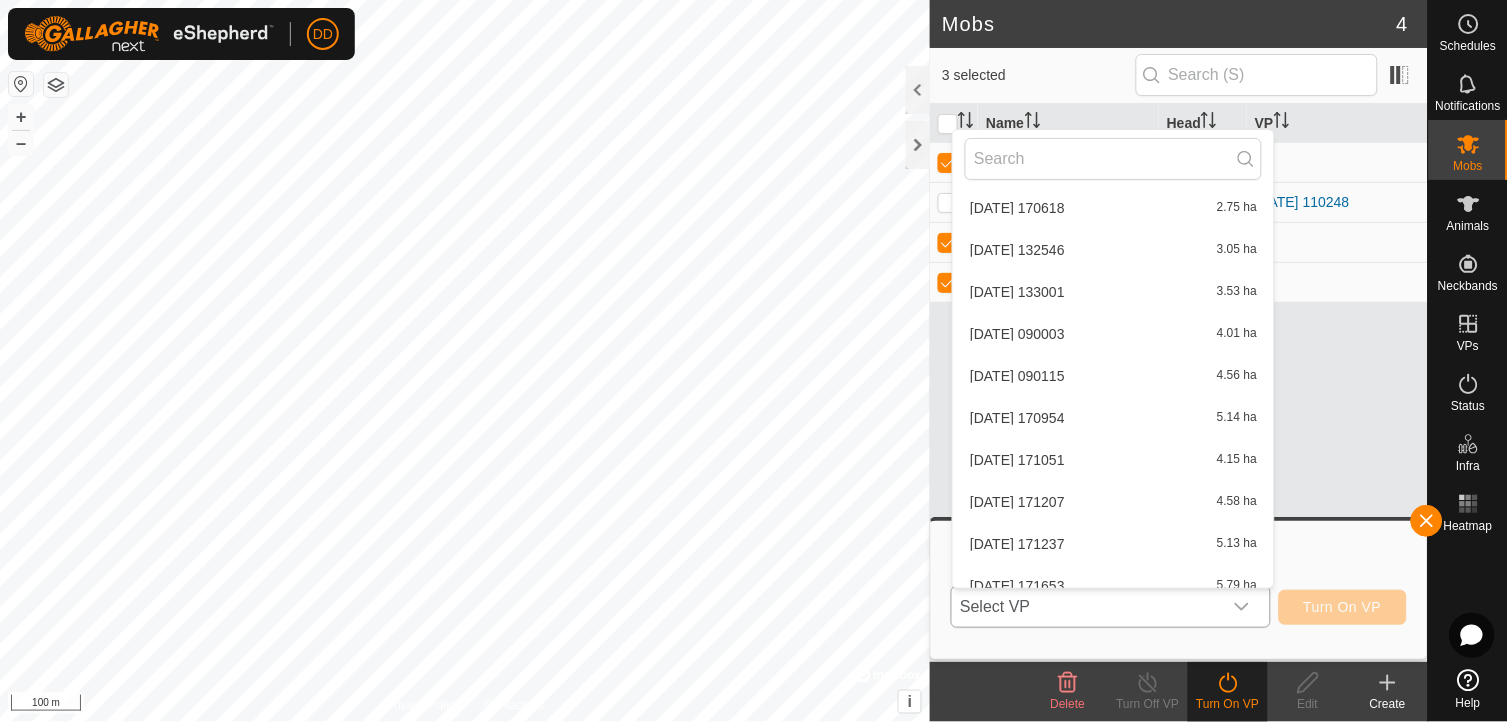 scroll, scrollTop: 872, scrollLeft: 0, axis: vertical 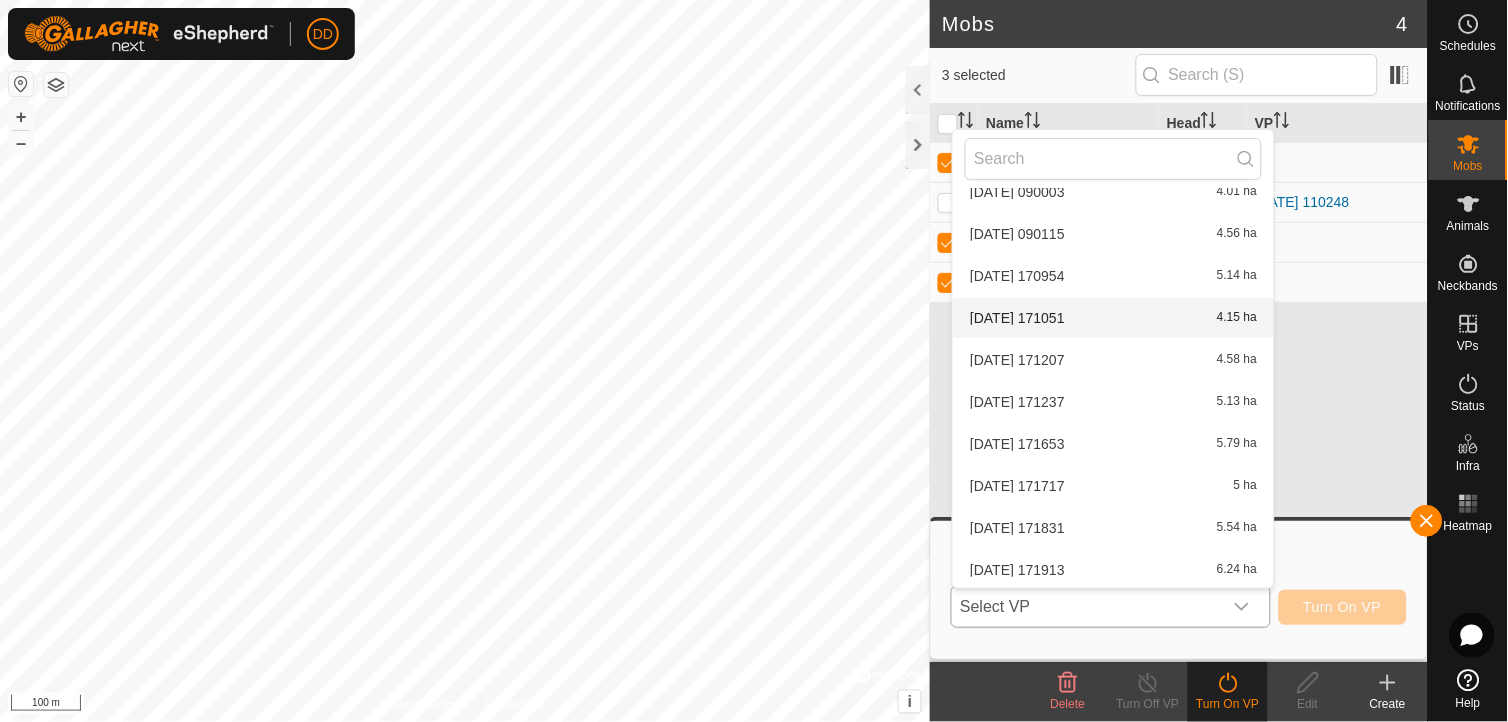 click on "[DATE] 171051  4.15 ha" at bounding box center [1113, 318] 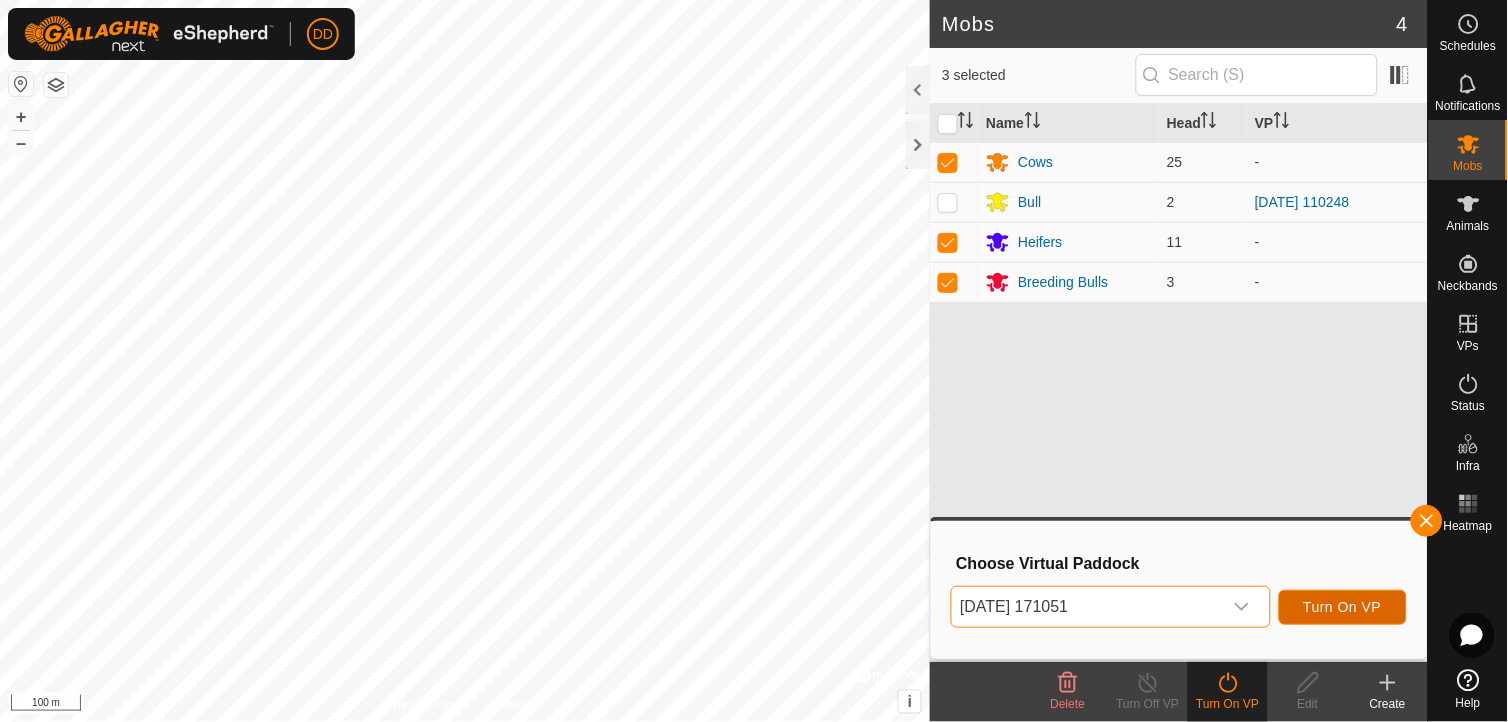 click on "Turn On VP" at bounding box center [1343, 607] 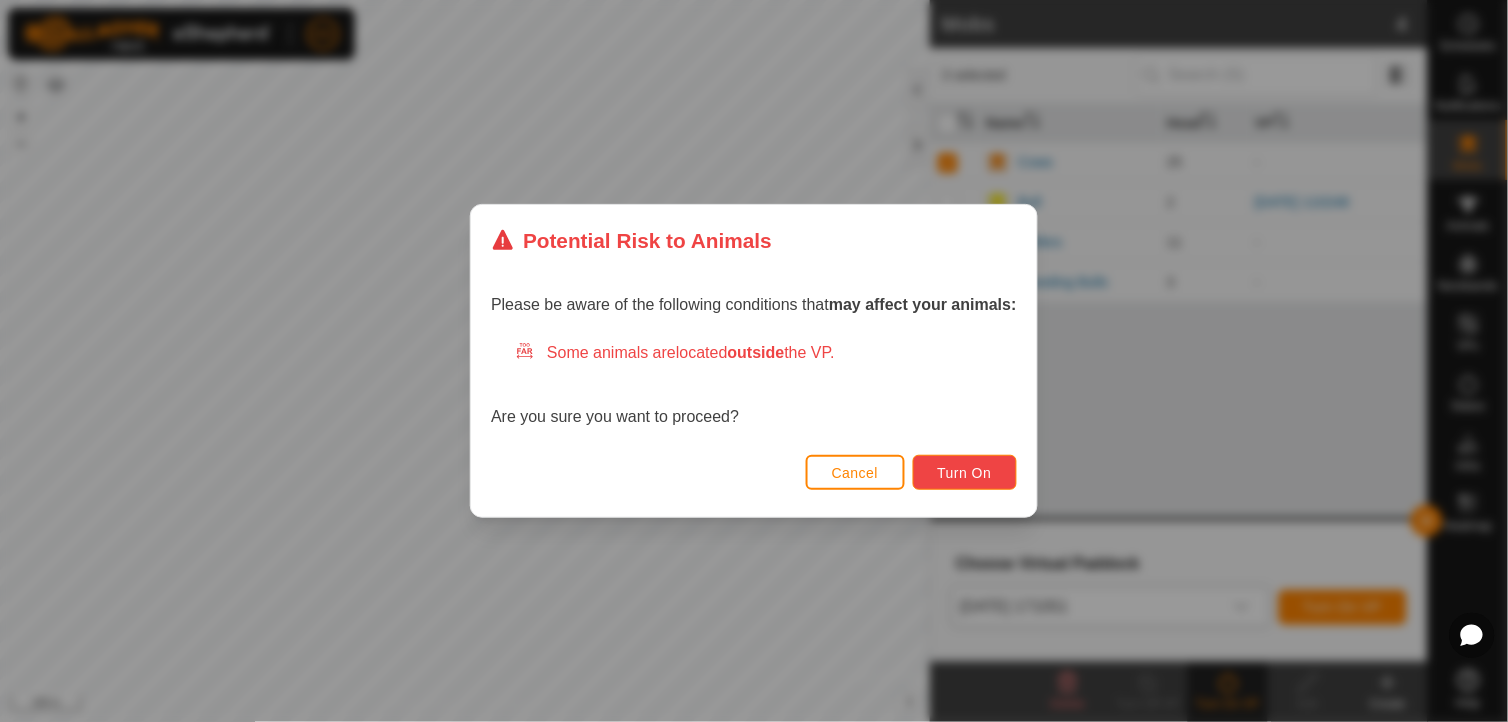 click on "Turn On" at bounding box center (965, 473) 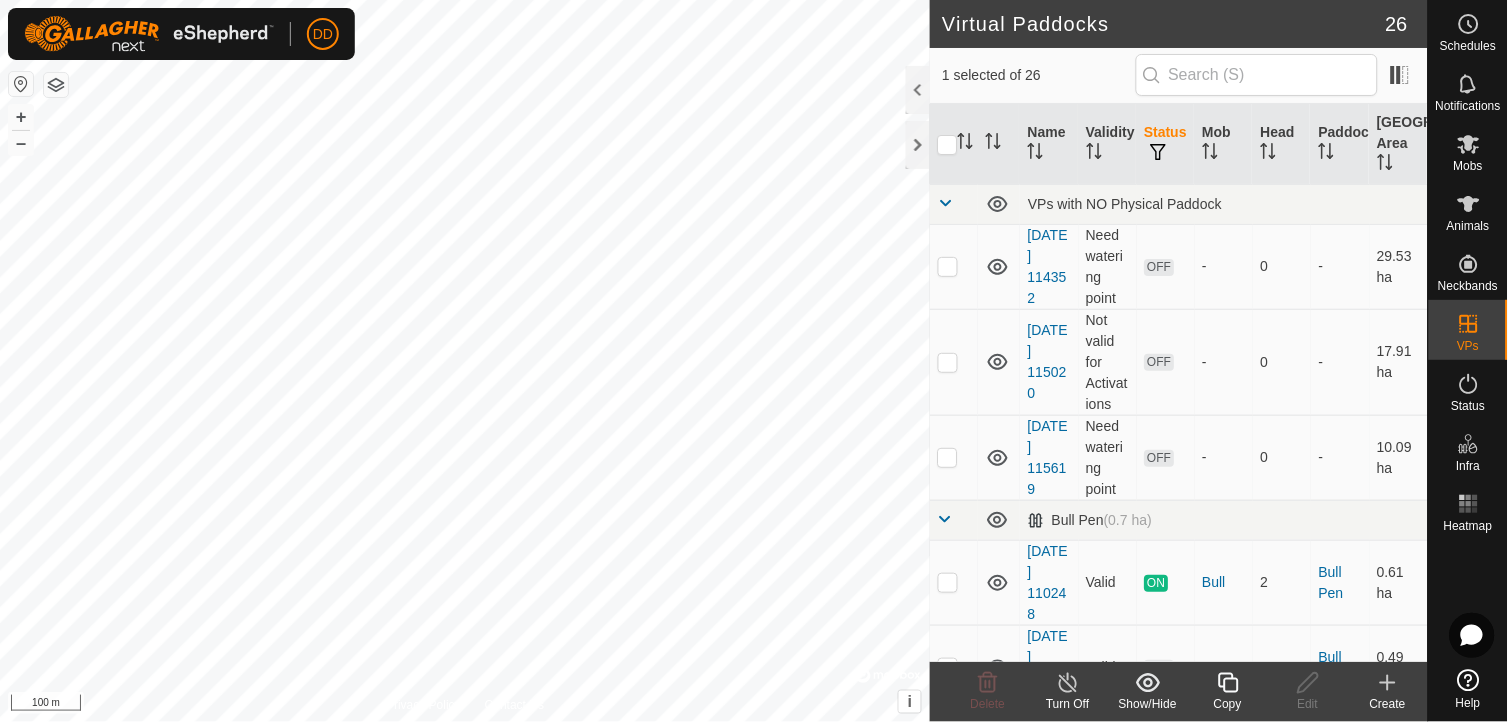 scroll, scrollTop: 487, scrollLeft: 0, axis: vertical 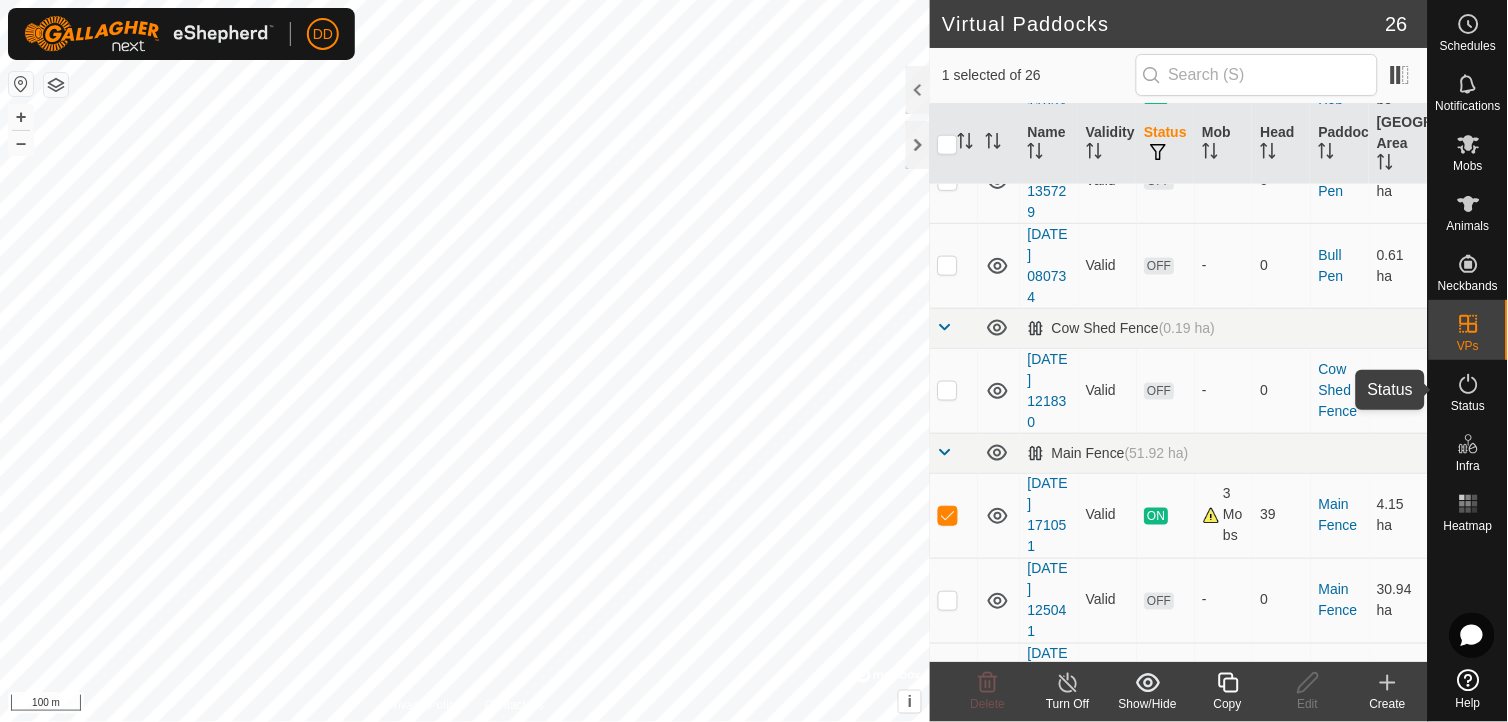 click 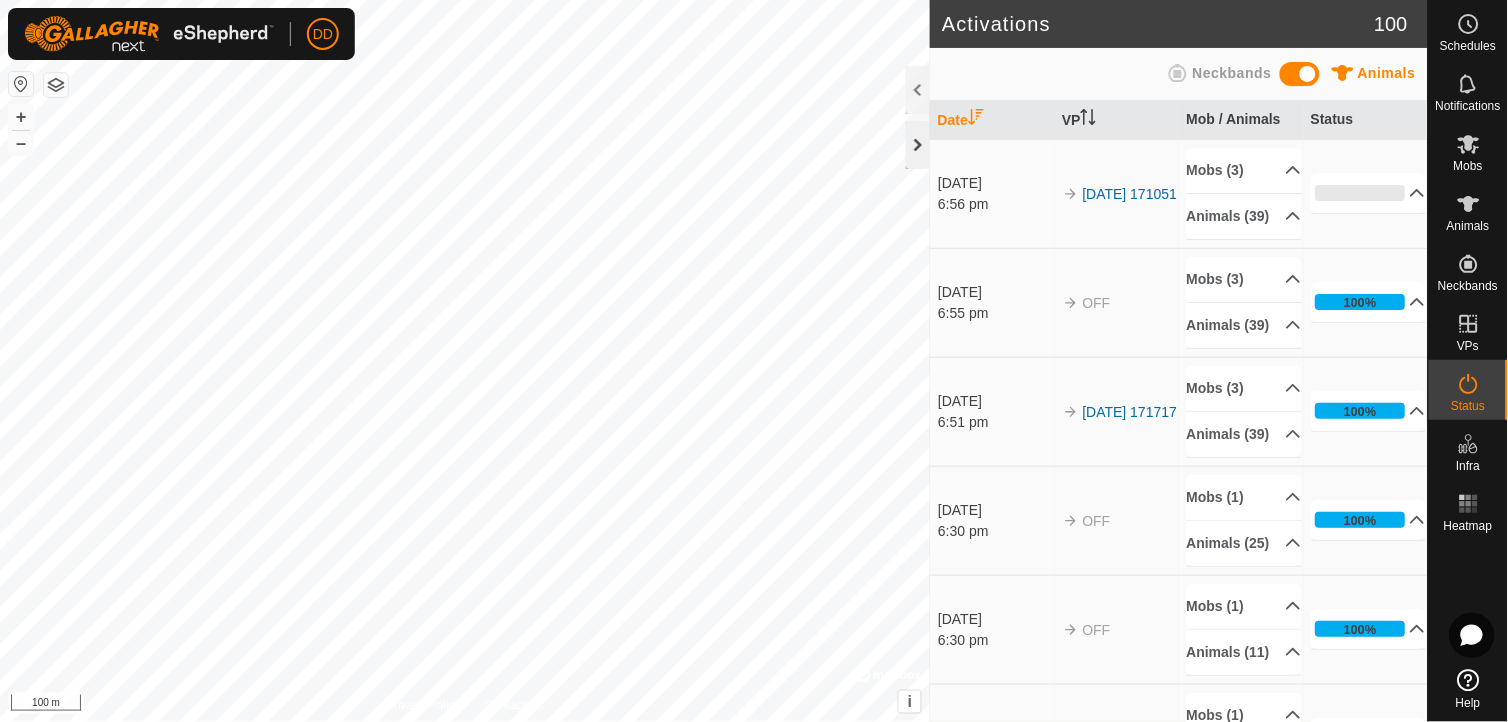 click 